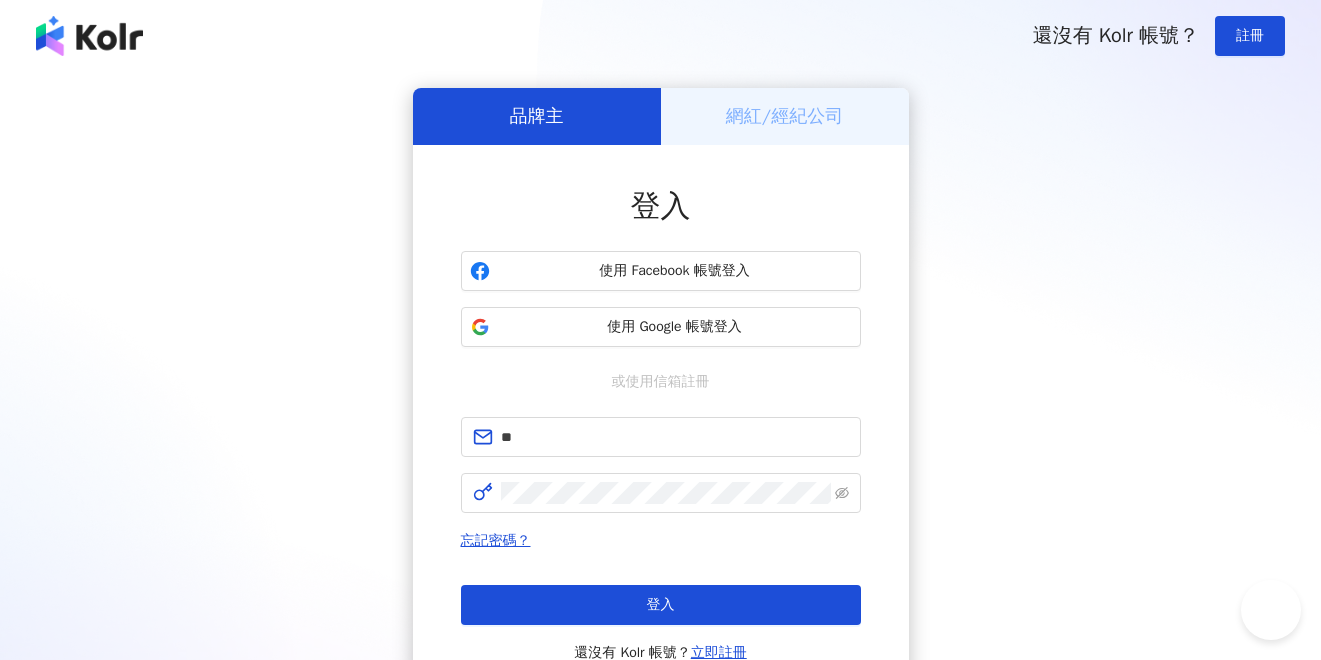 scroll, scrollTop: 0, scrollLeft: 0, axis: both 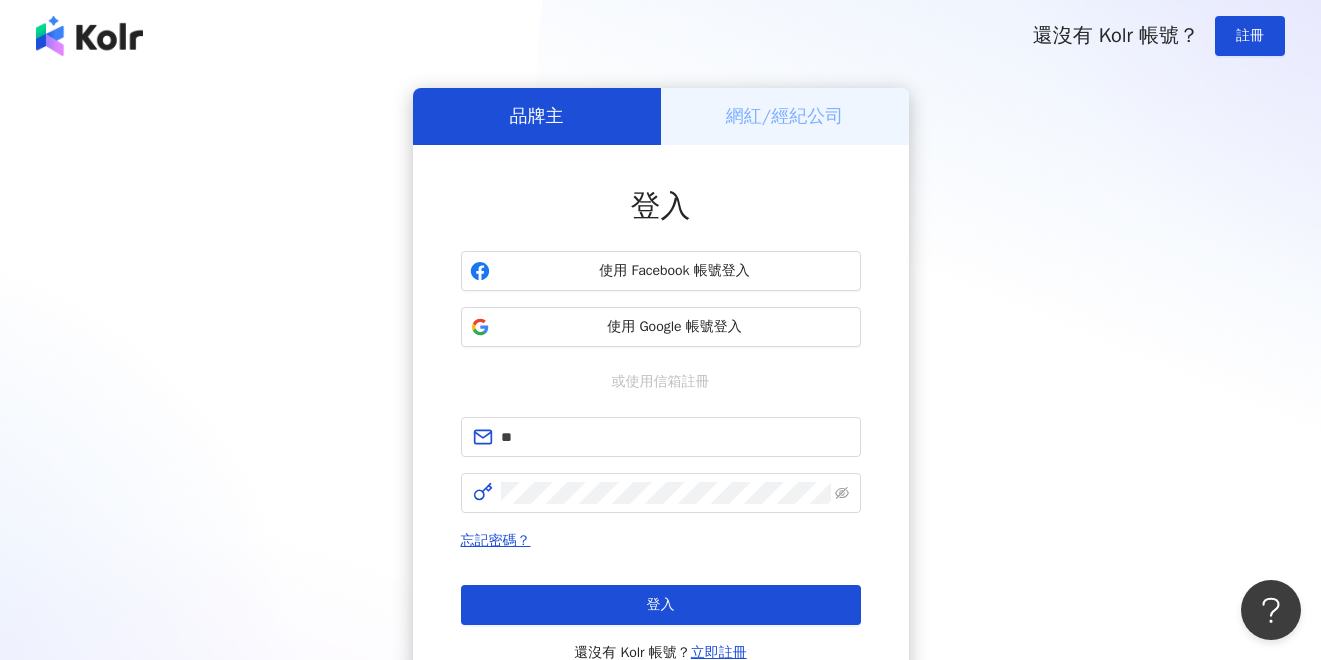 type on "*" 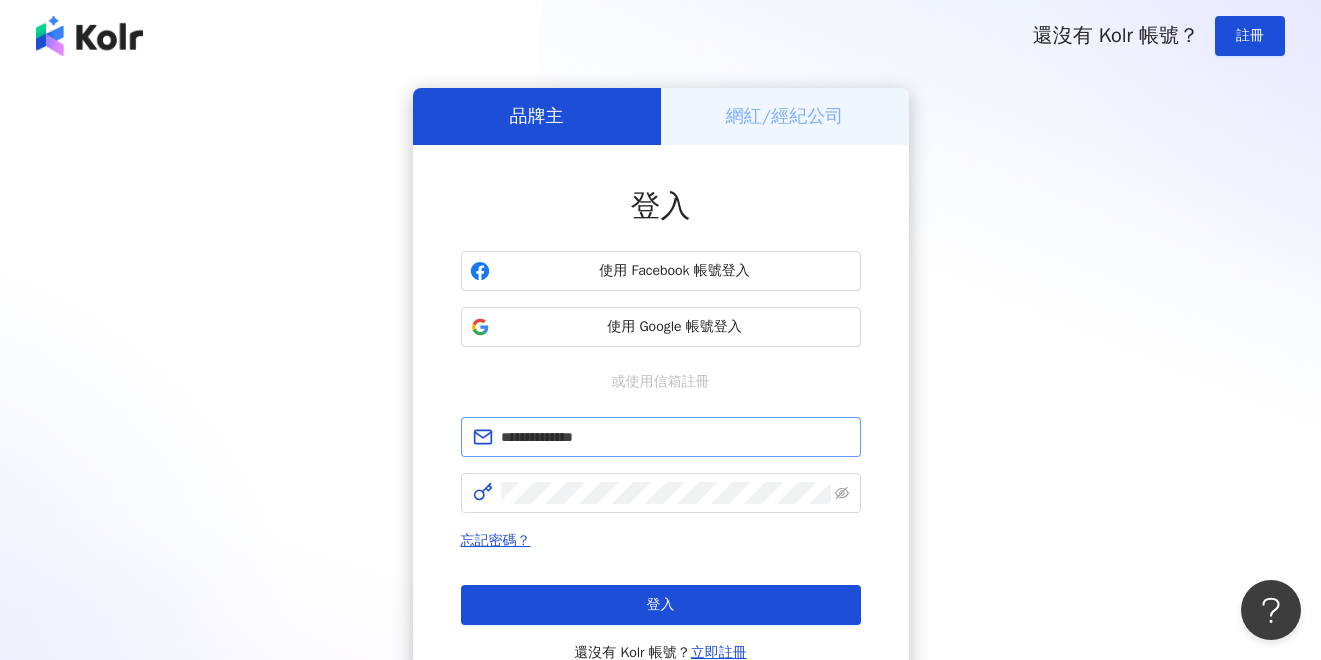type on "**********" 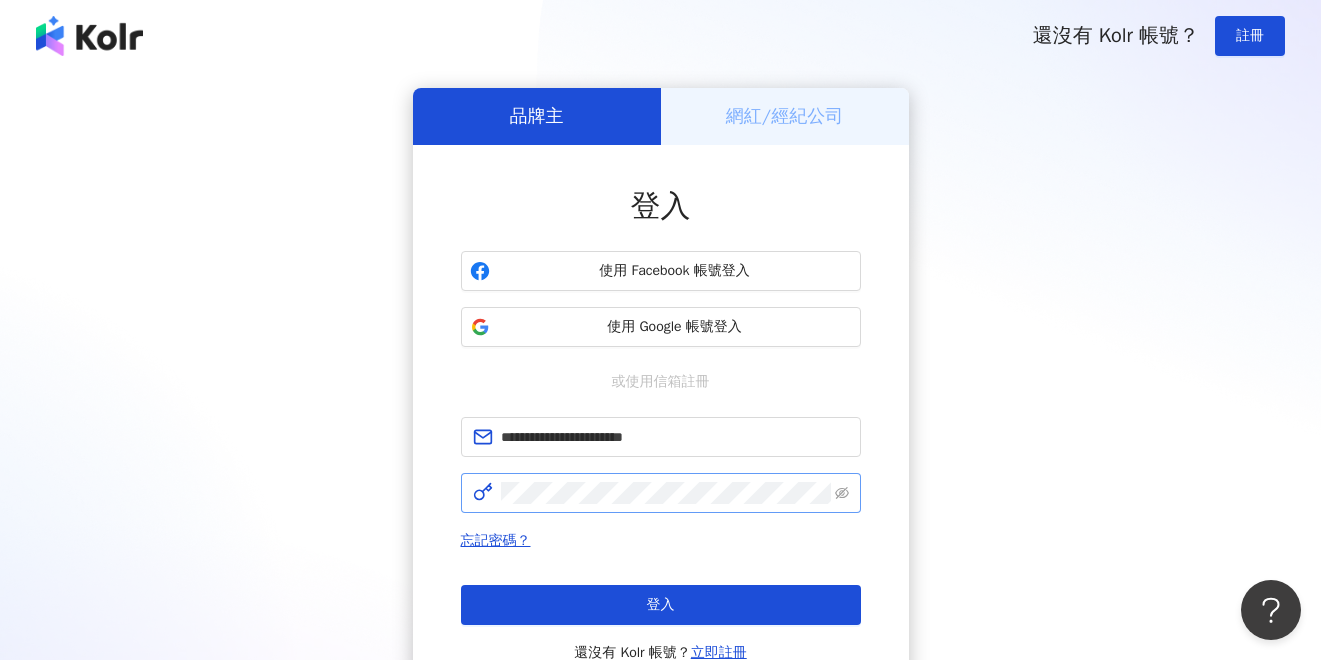 click at bounding box center (661, 493) 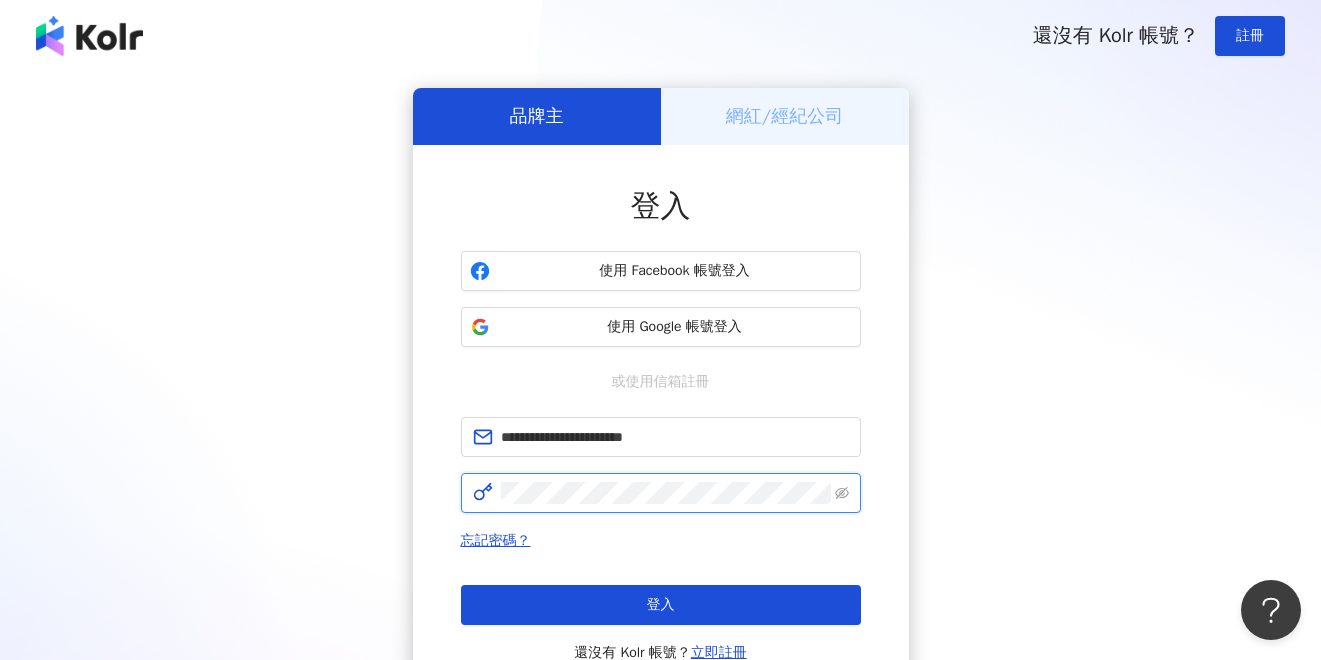 click on "登入" at bounding box center (661, 605) 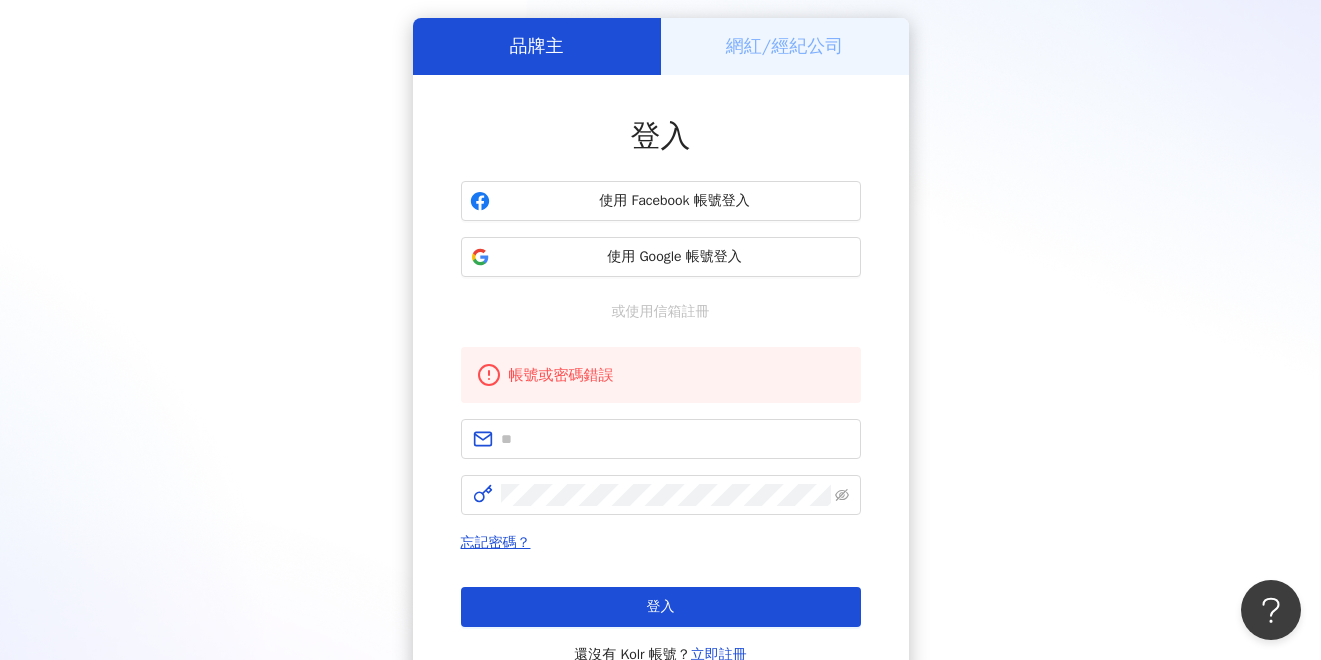 scroll, scrollTop: 100, scrollLeft: 0, axis: vertical 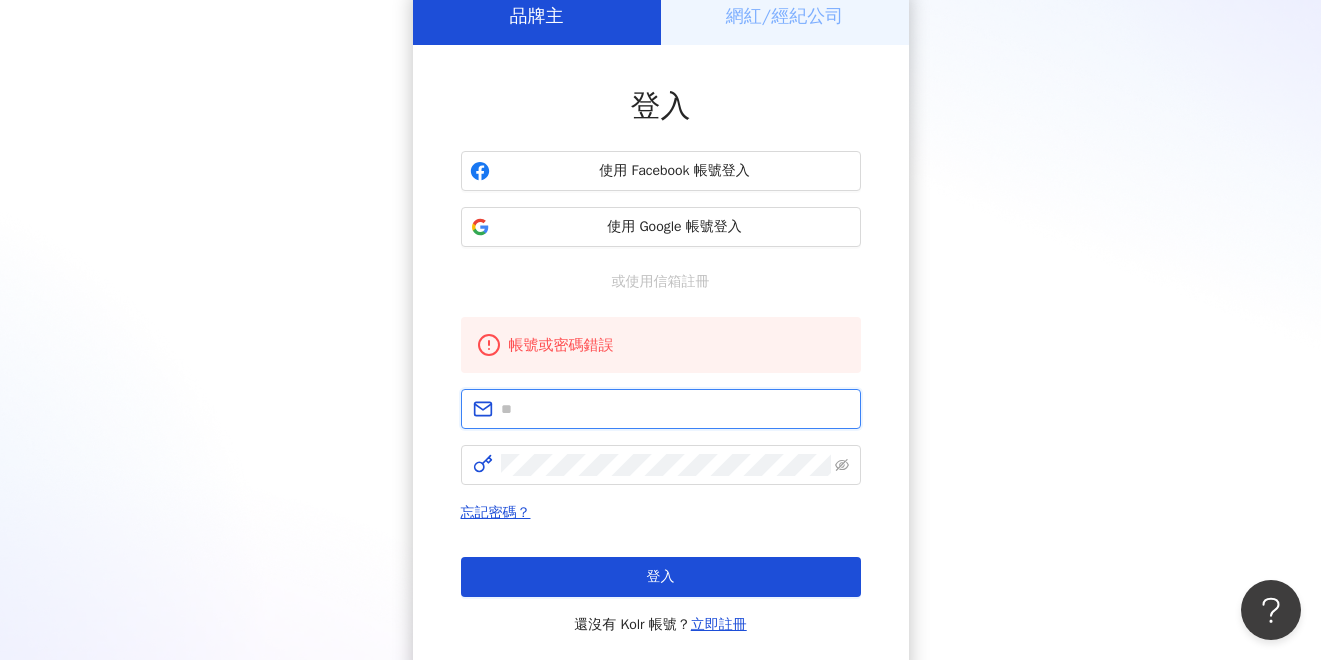 click at bounding box center [675, 409] 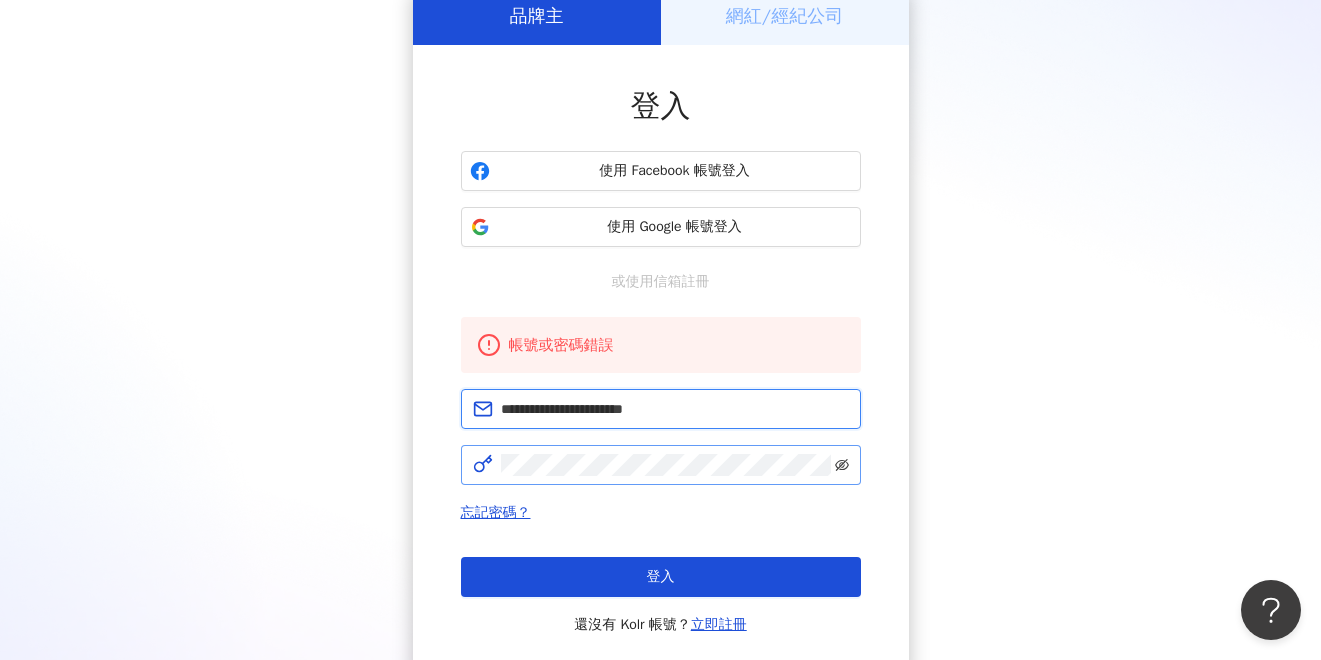 click 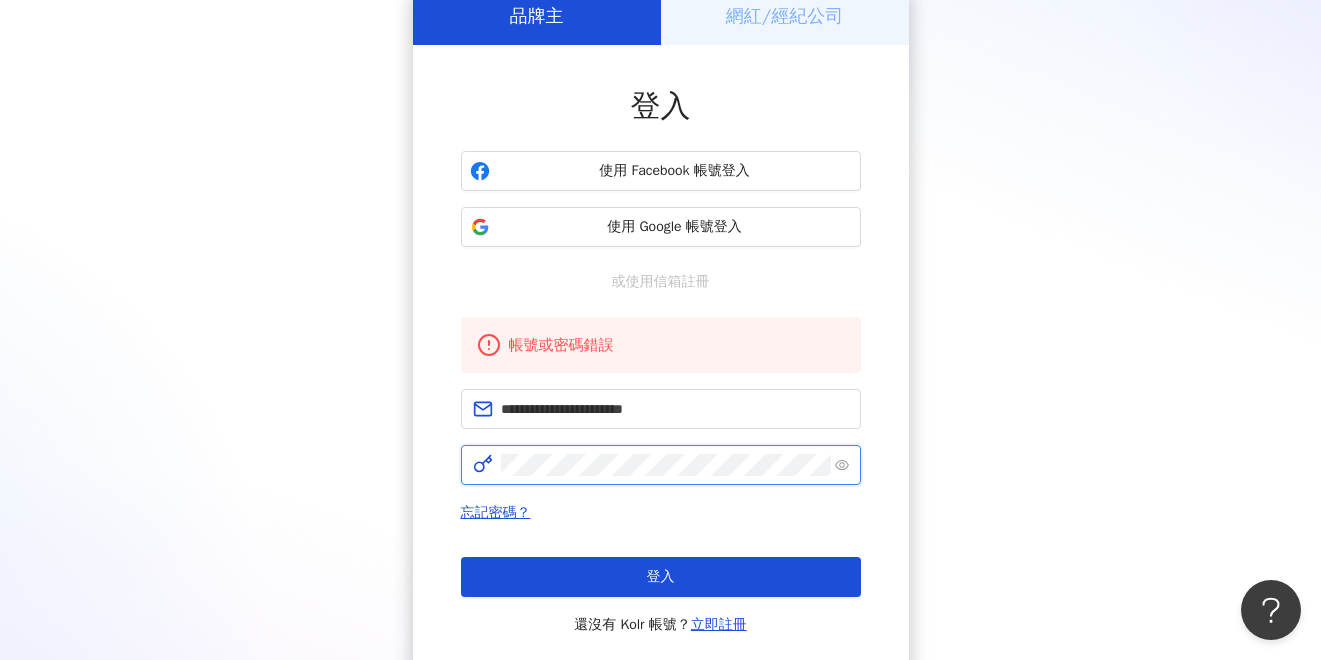 click on "登入" at bounding box center [661, 577] 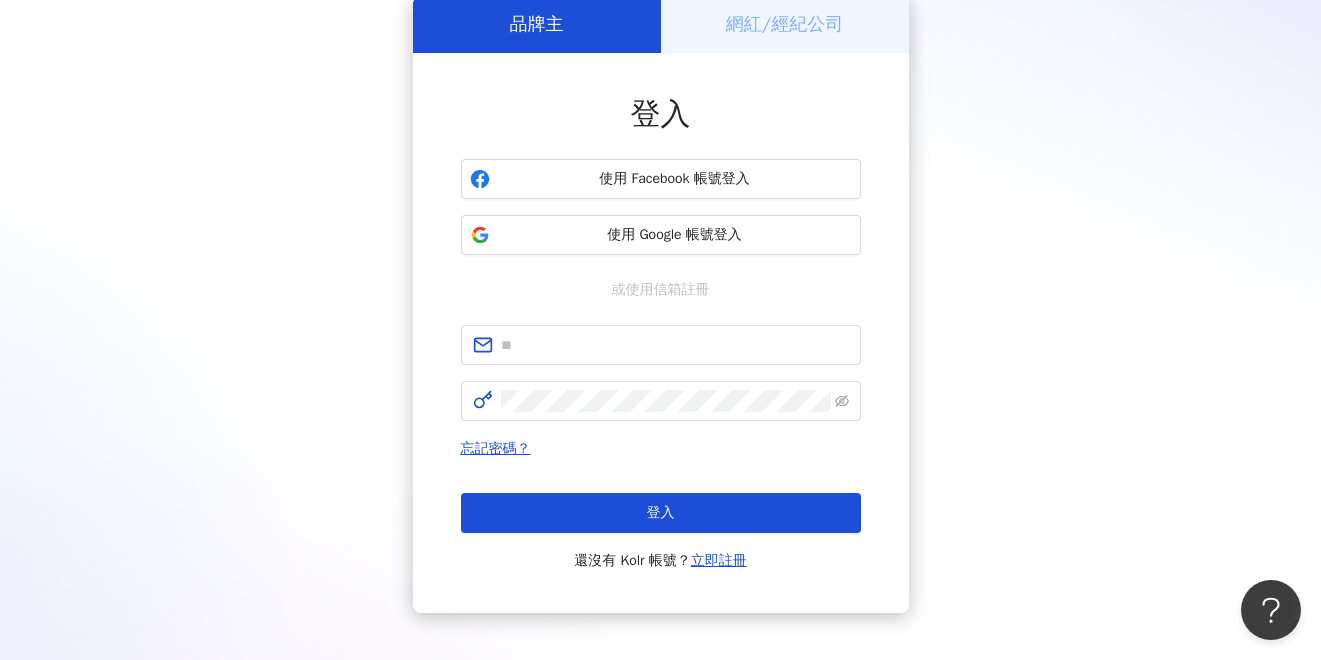 scroll, scrollTop: 0, scrollLeft: 0, axis: both 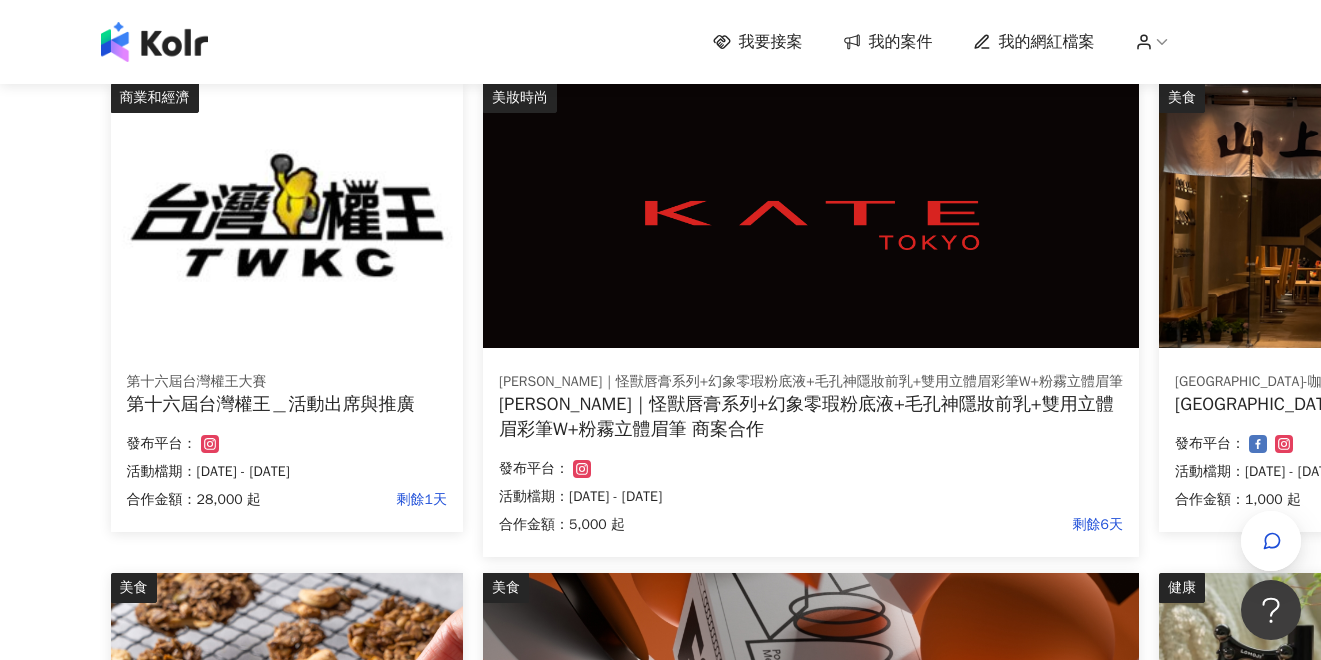 click at bounding box center [811, 215] 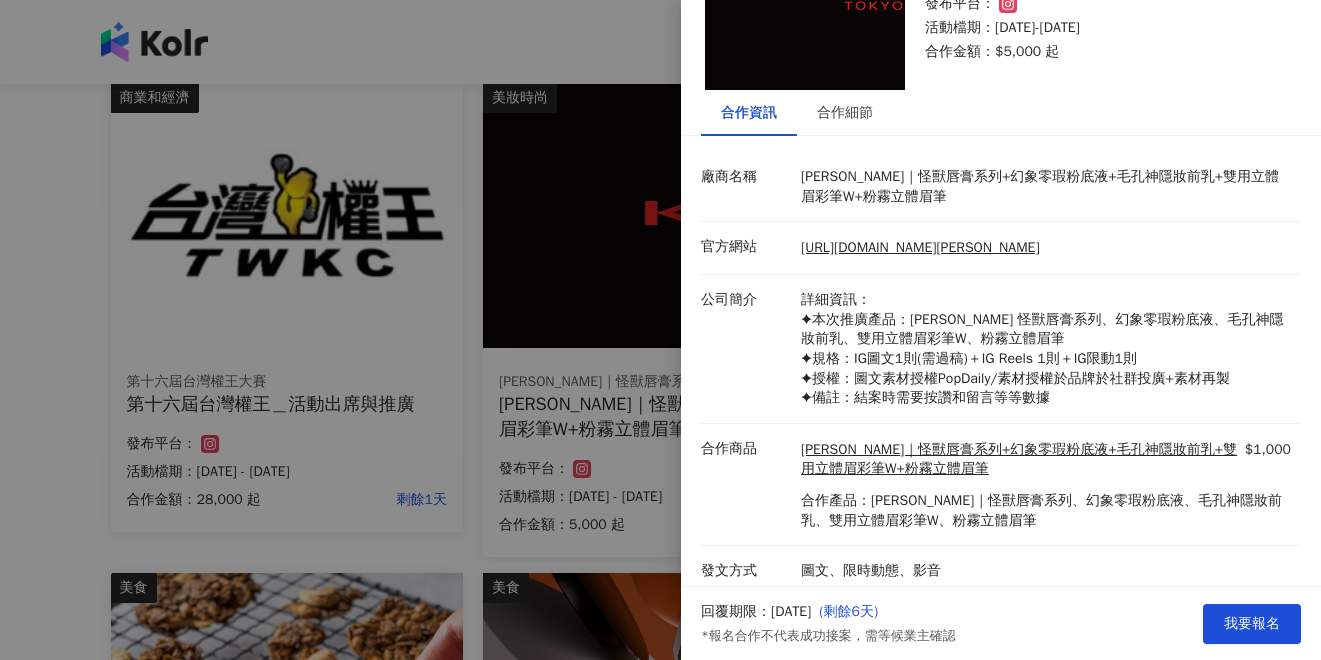 scroll, scrollTop: 143, scrollLeft: 0, axis: vertical 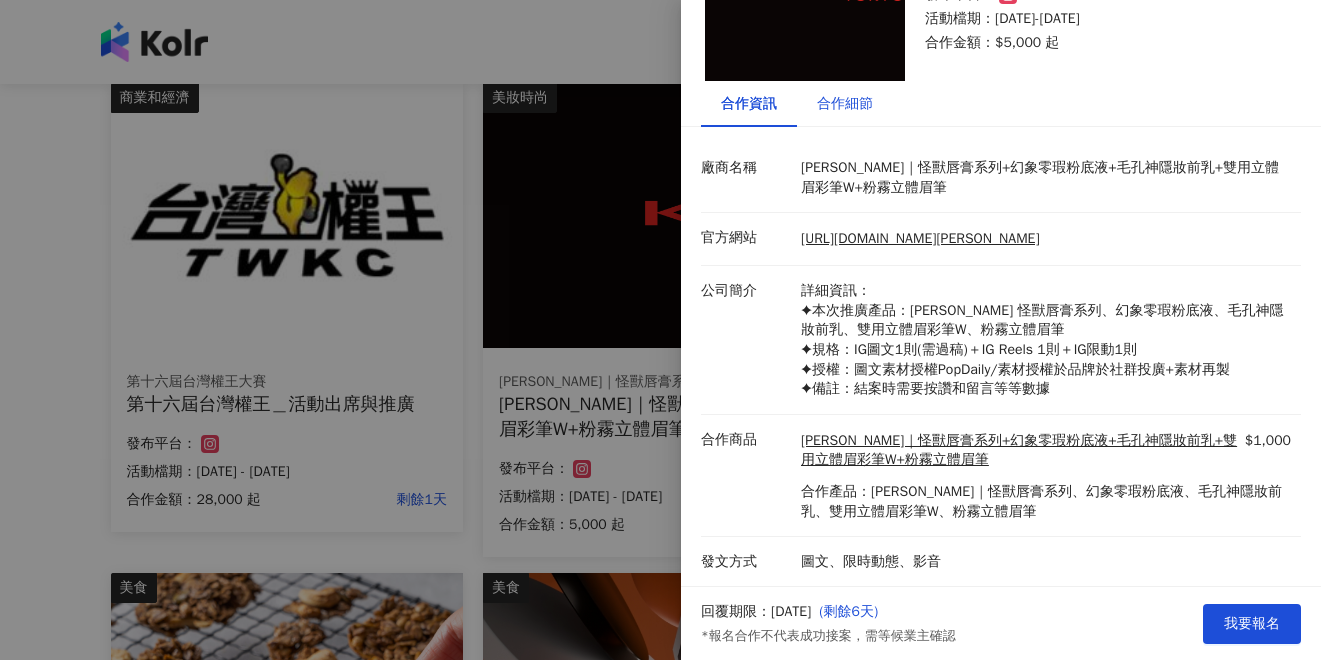click on "合作細節" at bounding box center (845, 104) 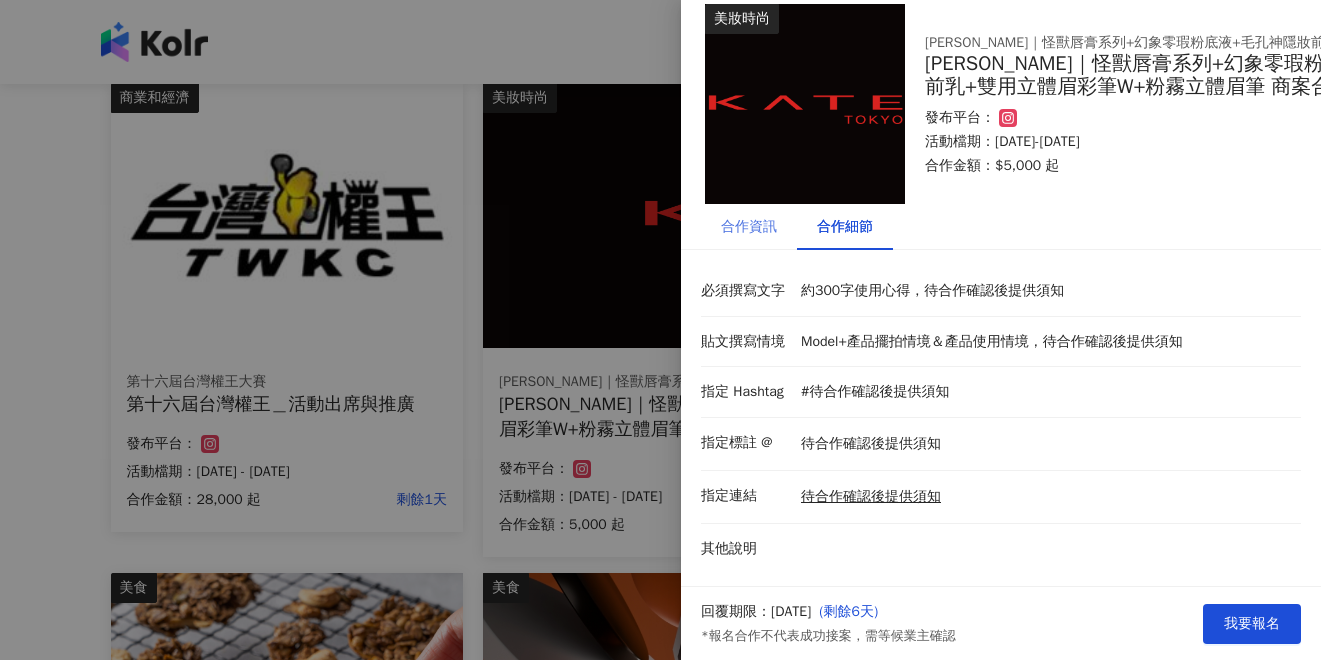 click on "合作資訊" at bounding box center (749, 227) 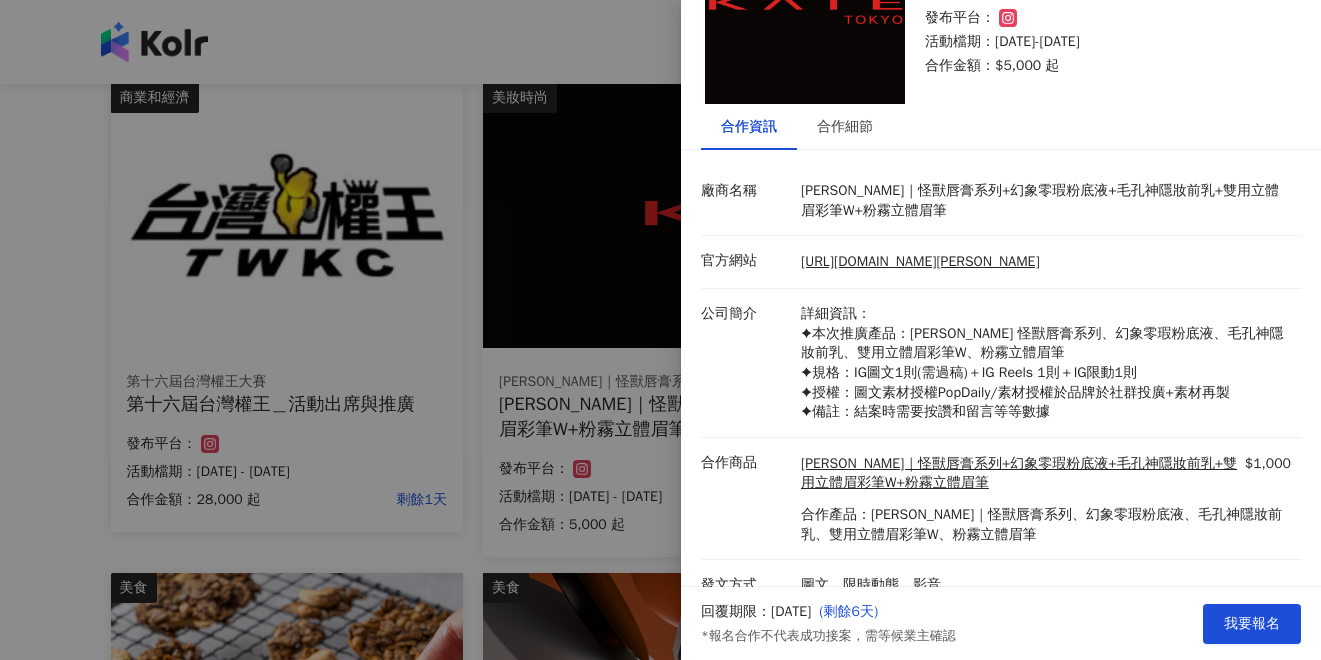 scroll, scrollTop: 143, scrollLeft: 0, axis: vertical 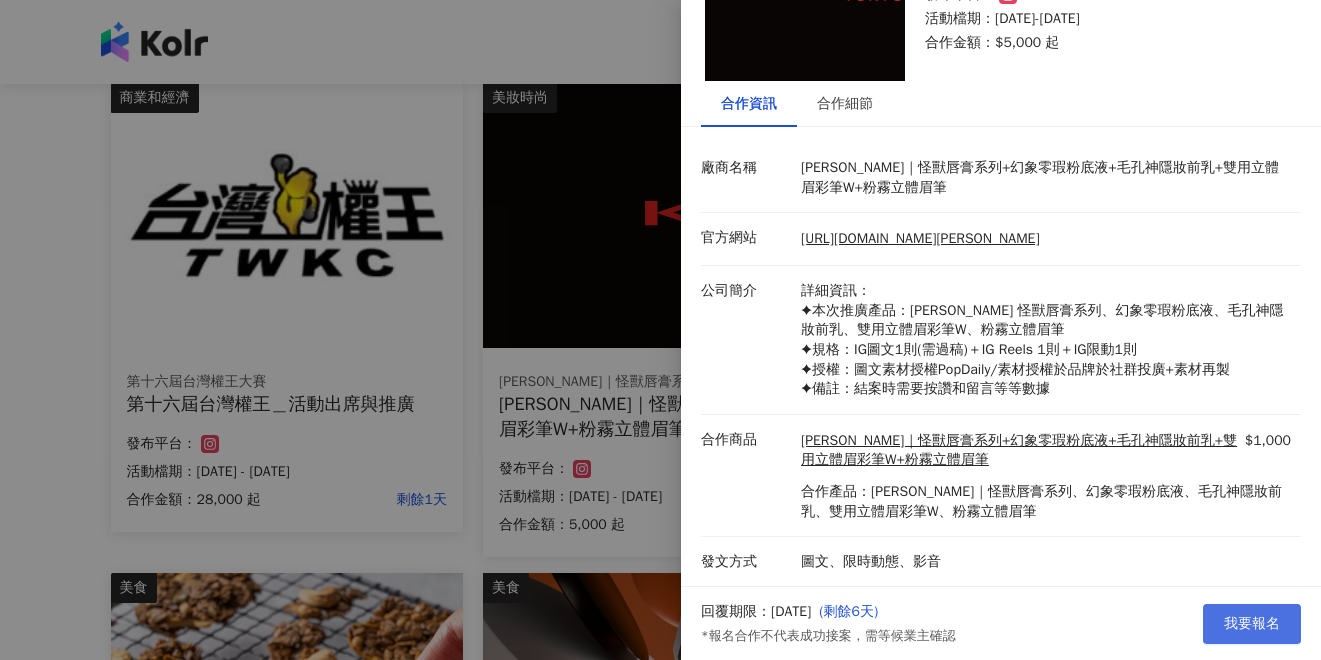 click on "我要報名" at bounding box center (1252, 624) 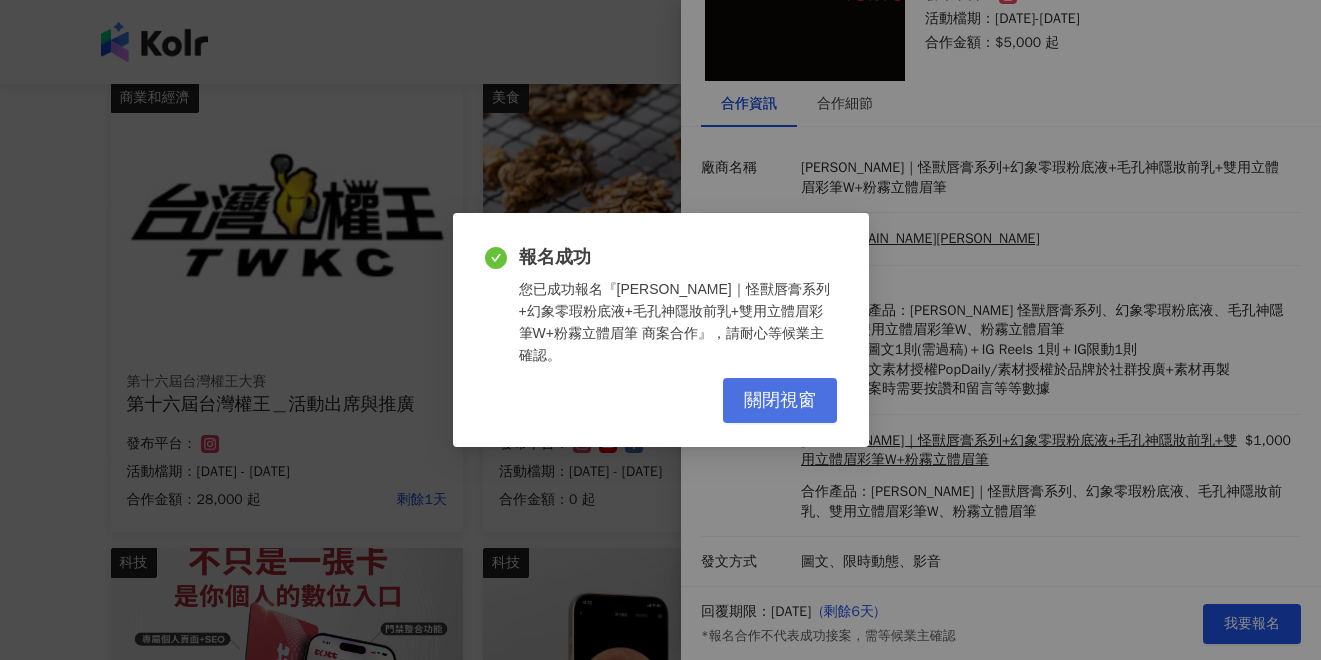 click on "關閉視窗" at bounding box center (780, 401) 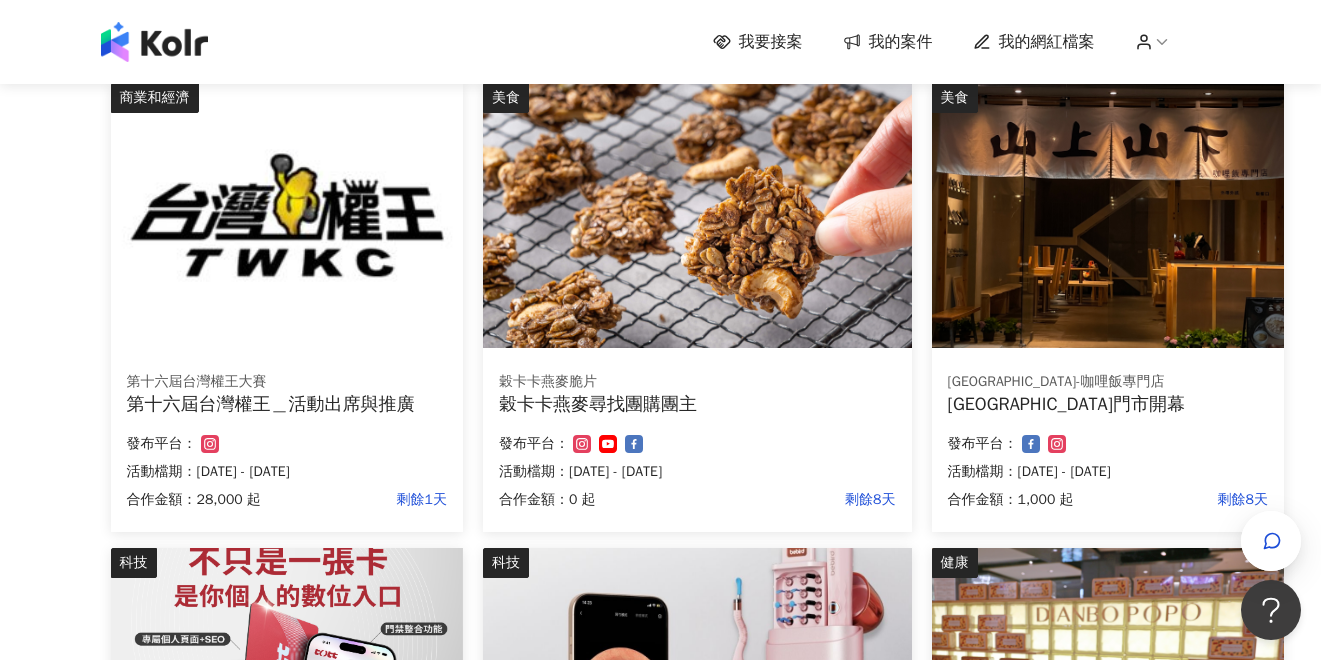 click at bounding box center (287, 215) 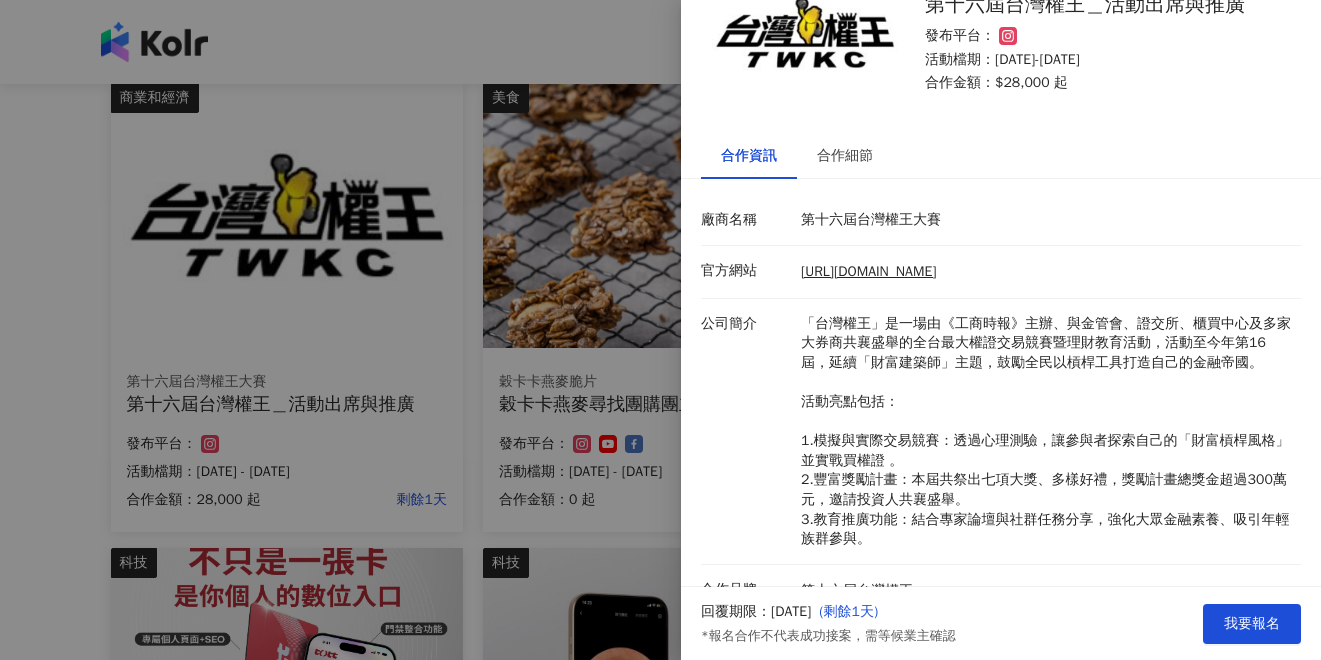scroll, scrollTop: 79, scrollLeft: 0, axis: vertical 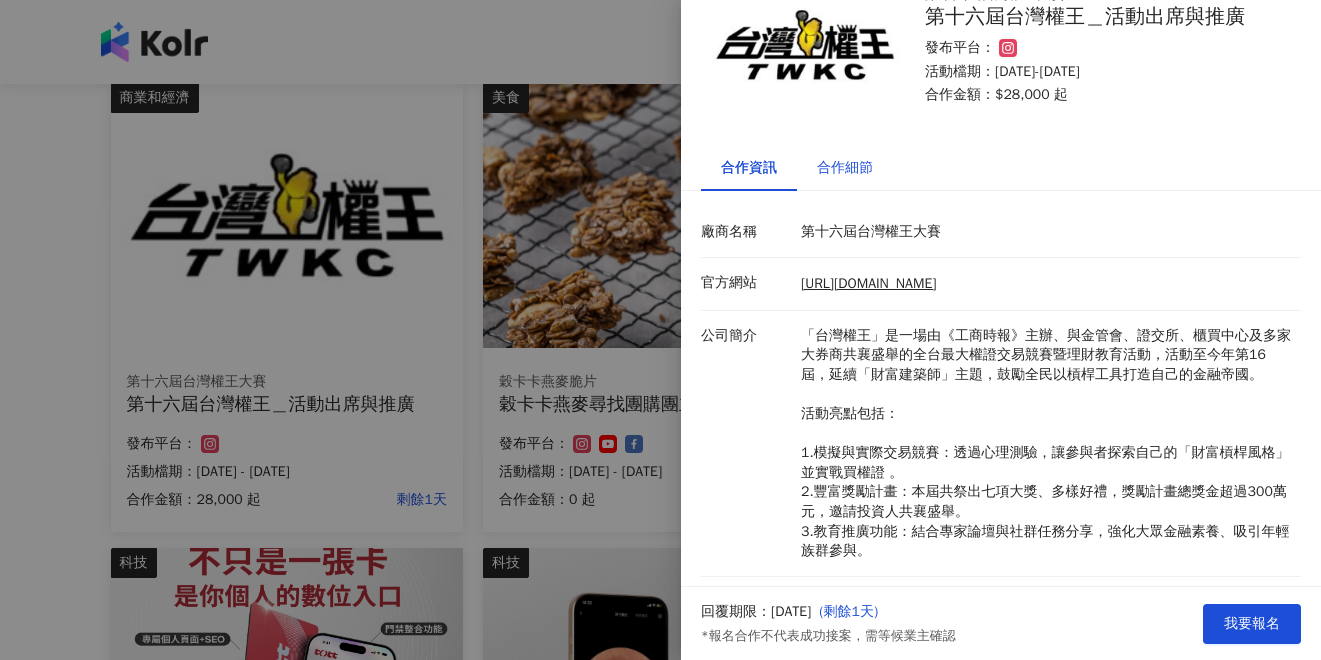 click on "合作細節" at bounding box center (845, 168) 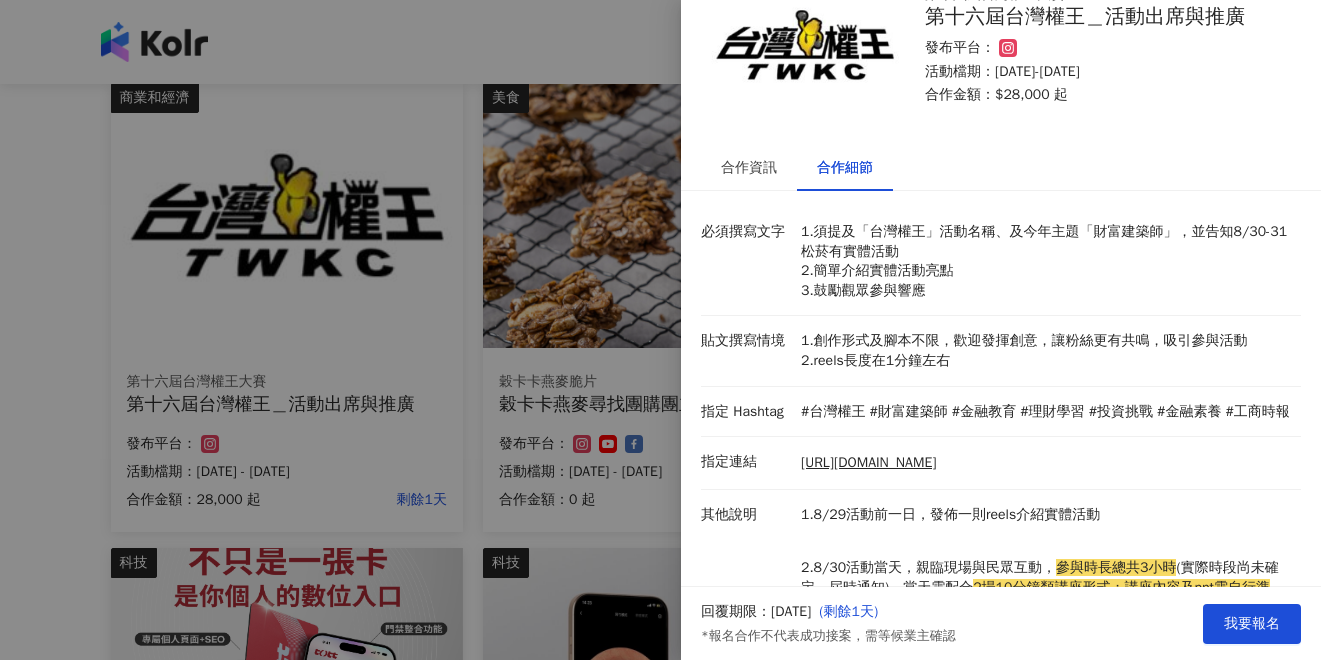 scroll, scrollTop: 0, scrollLeft: 0, axis: both 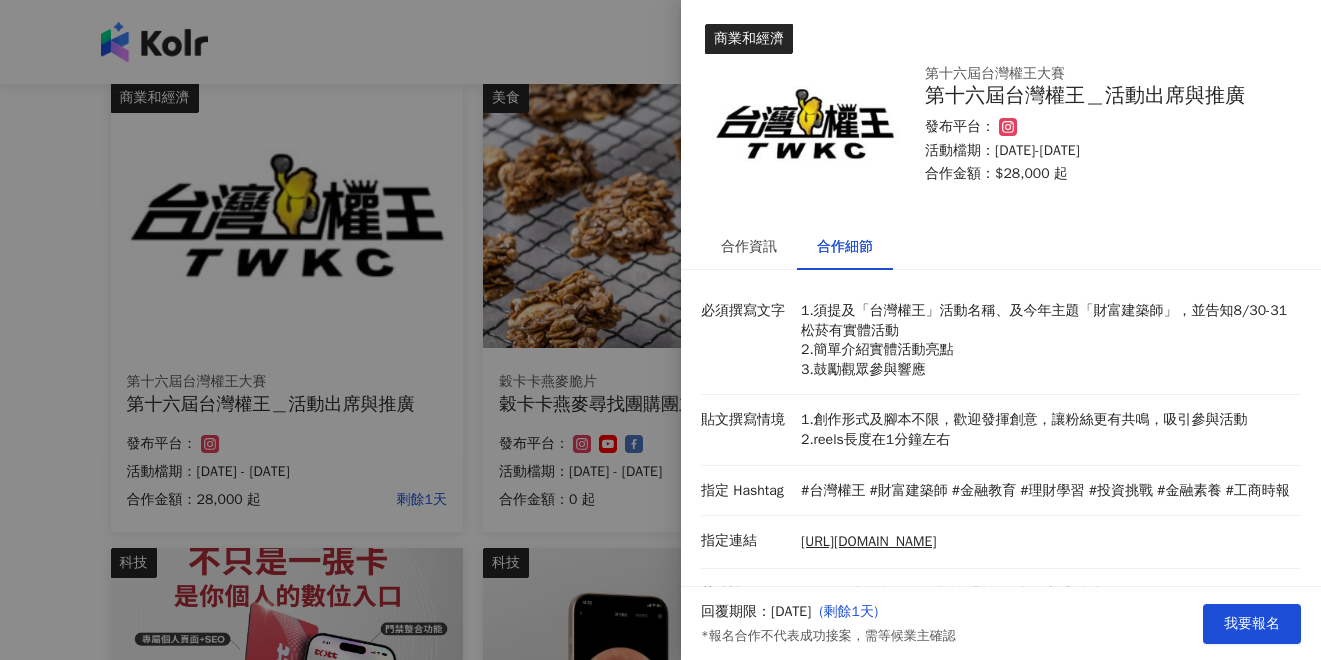 click at bounding box center [660, 330] 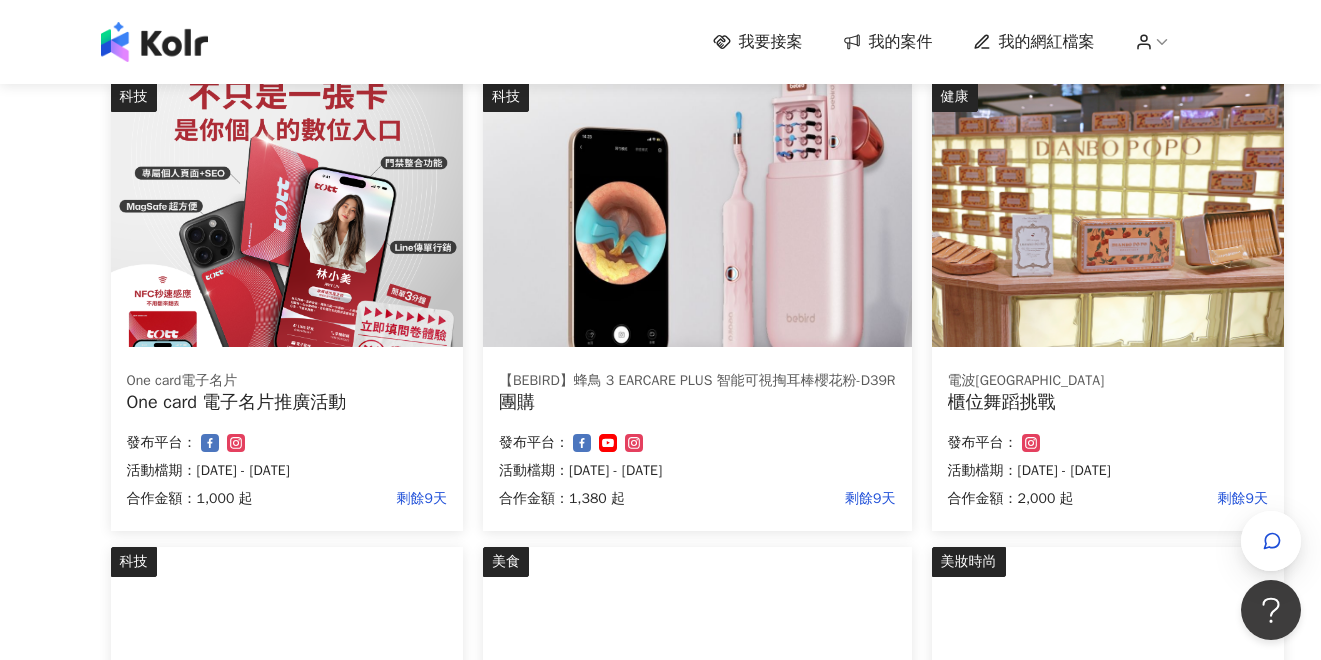 scroll, scrollTop: 684, scrollLeft: 0, axis: vertical 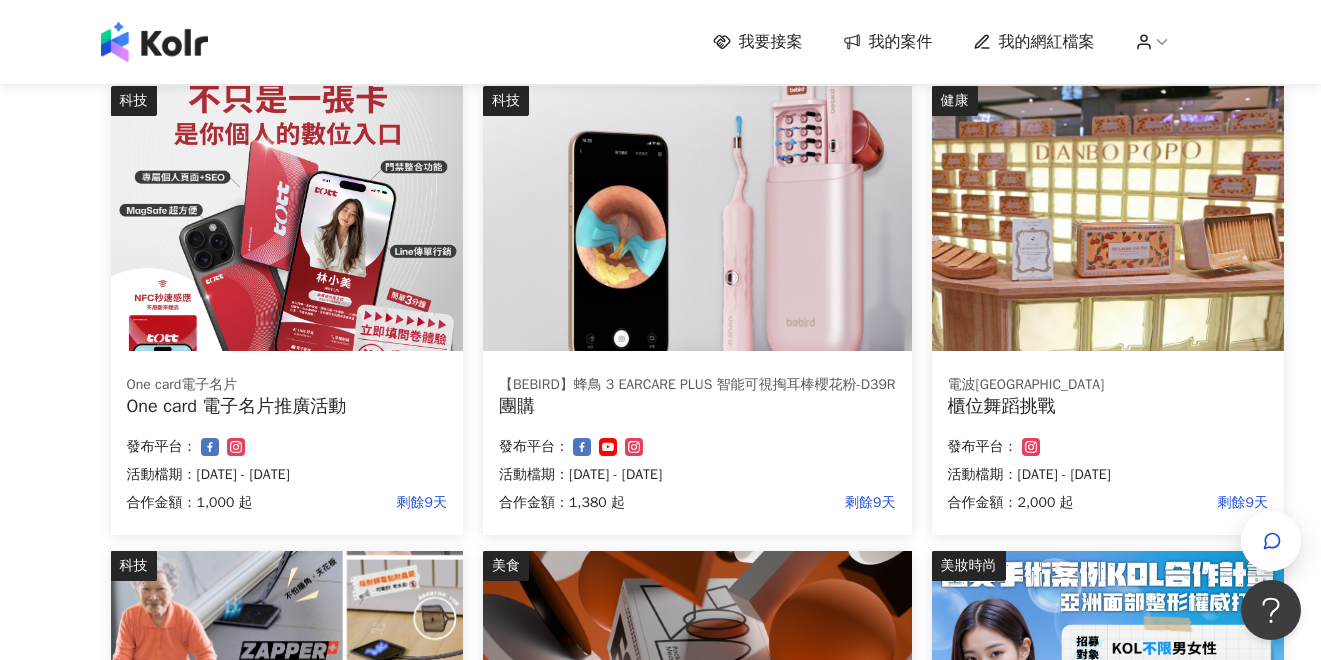 click at bounding box center [1108, 218] 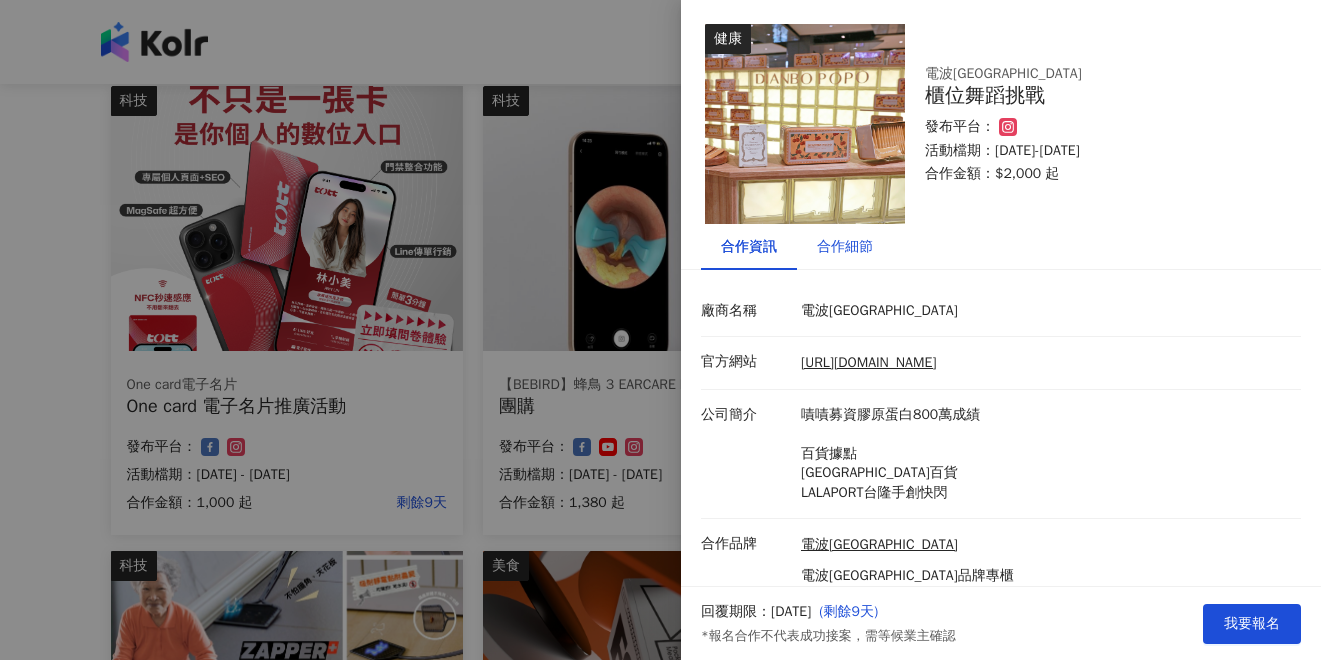 click on "合作細節" at bounding box center [845, 247] 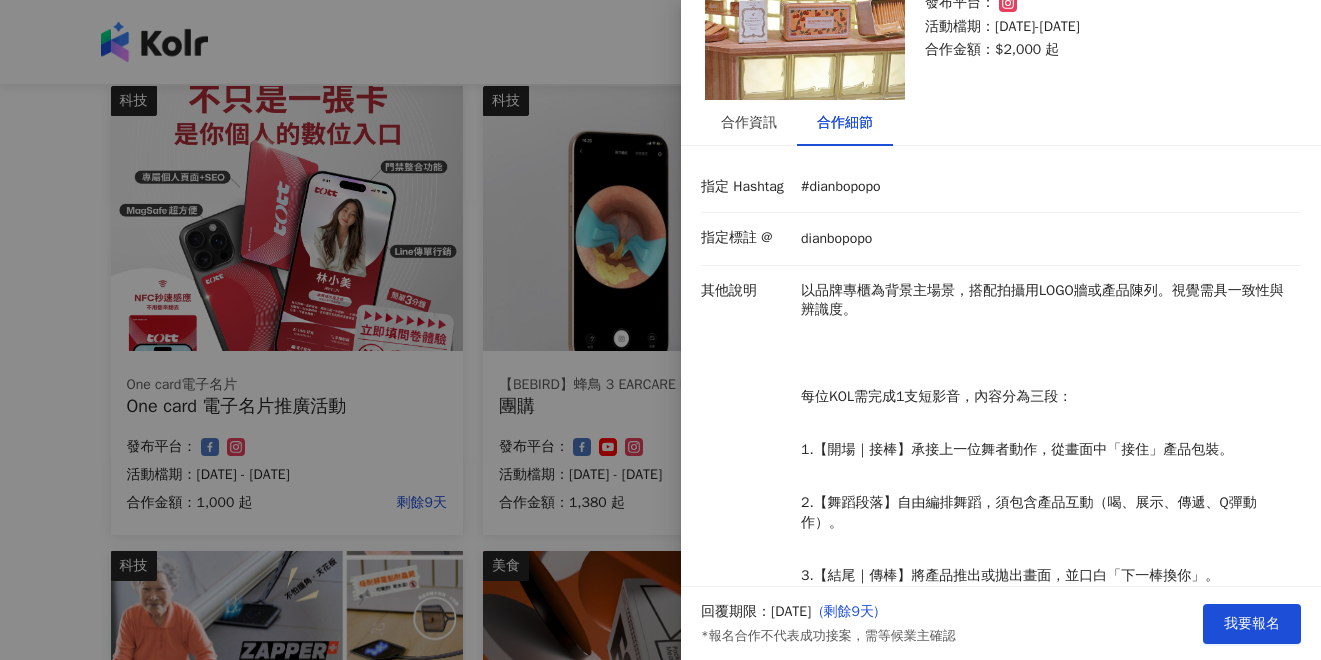 scroll, scrollTop: 0, scrollLeft: 0, axis: both 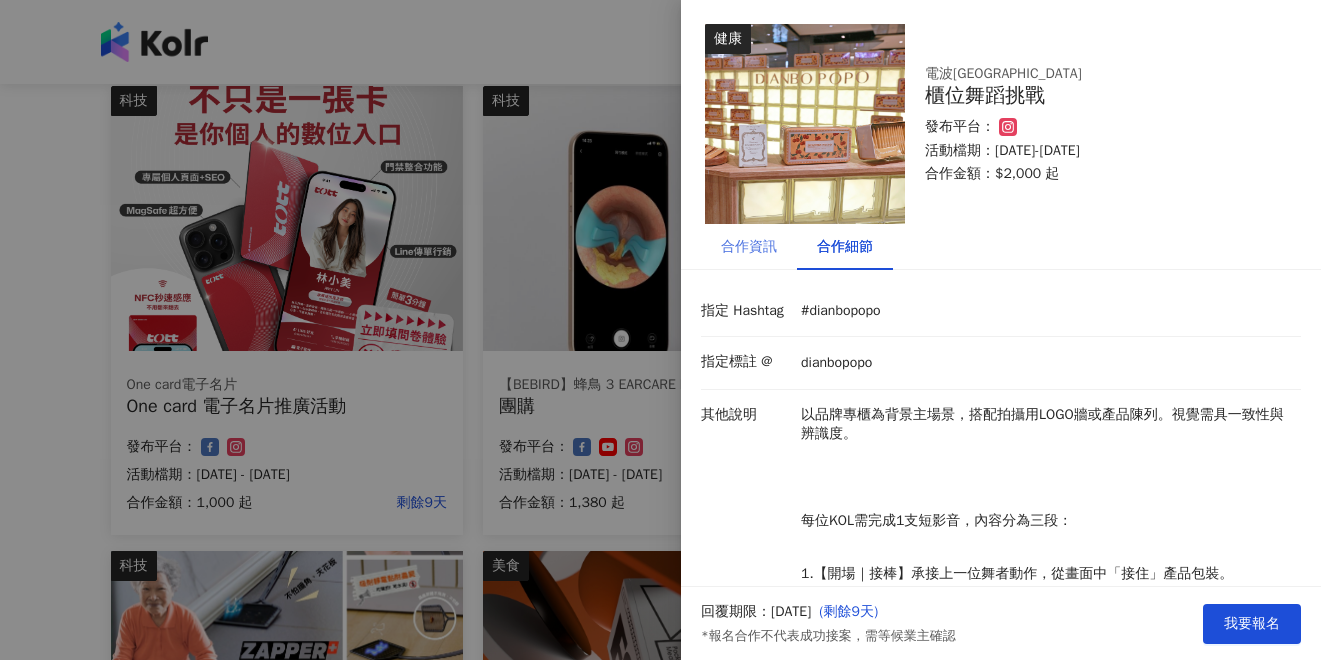 click on "合作資訊" at bounding box center [749, 247] 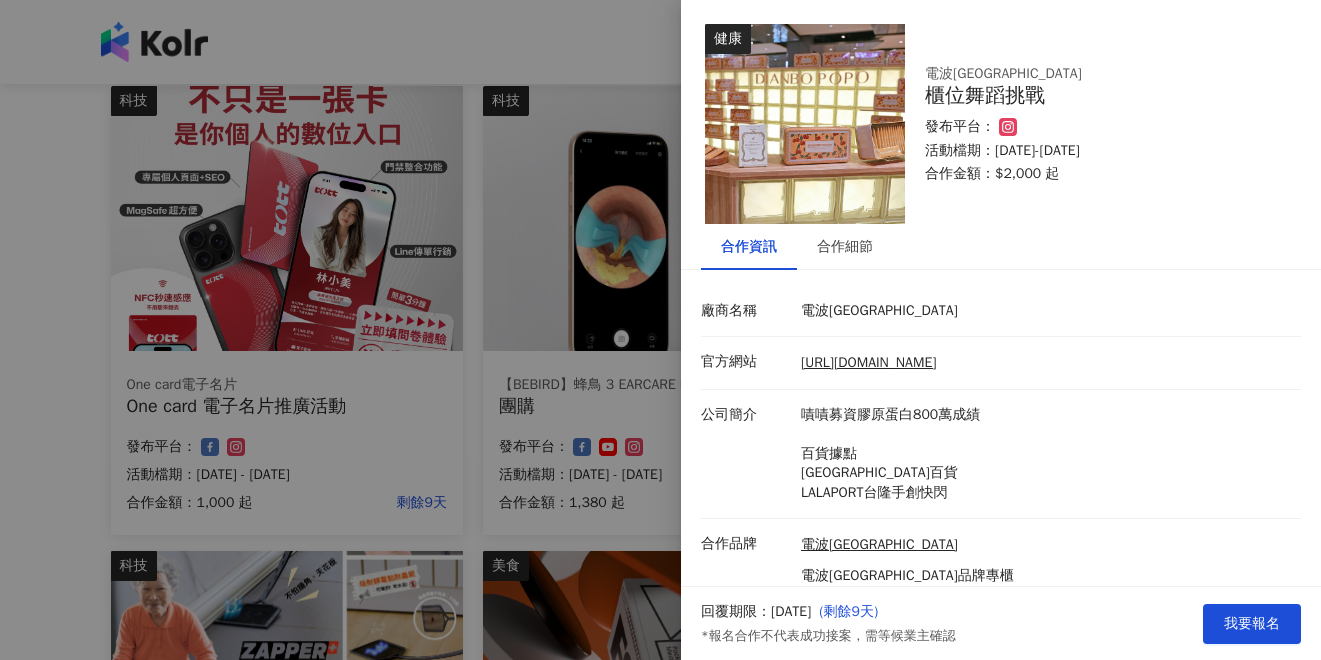 click at bounding box center (660, 330) 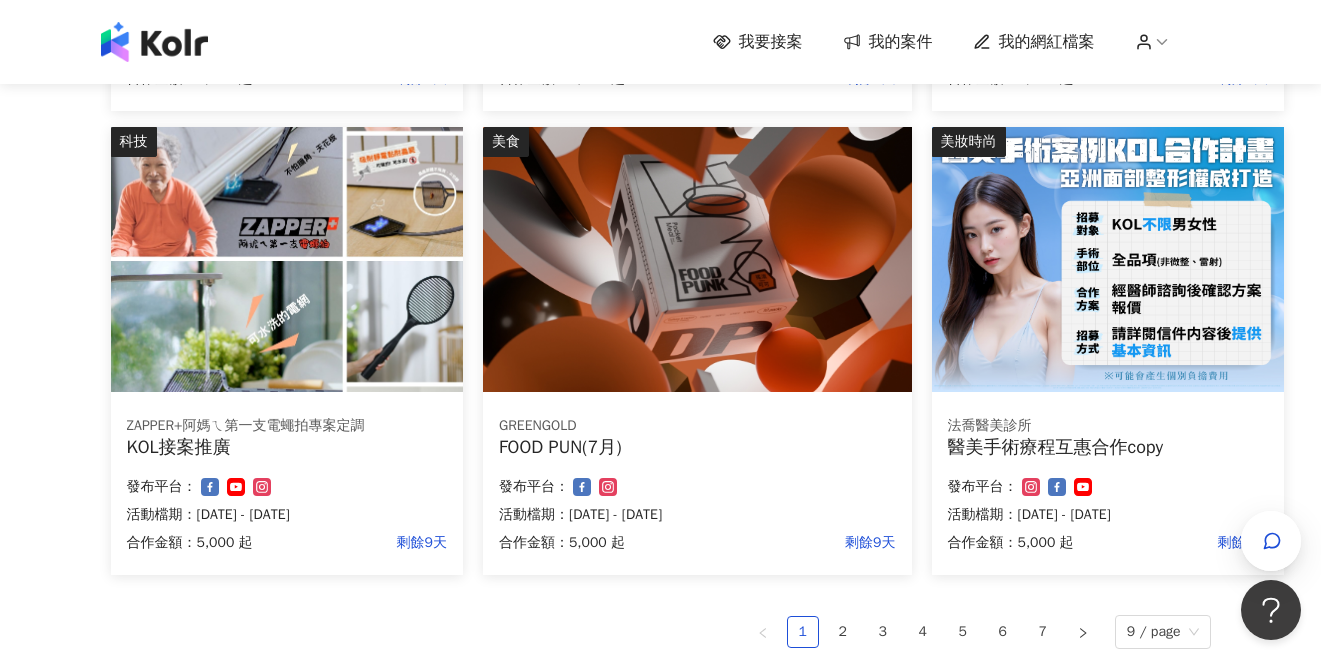scroll, scrollTop: 1109, scrollLeft: 0, axis: vertical 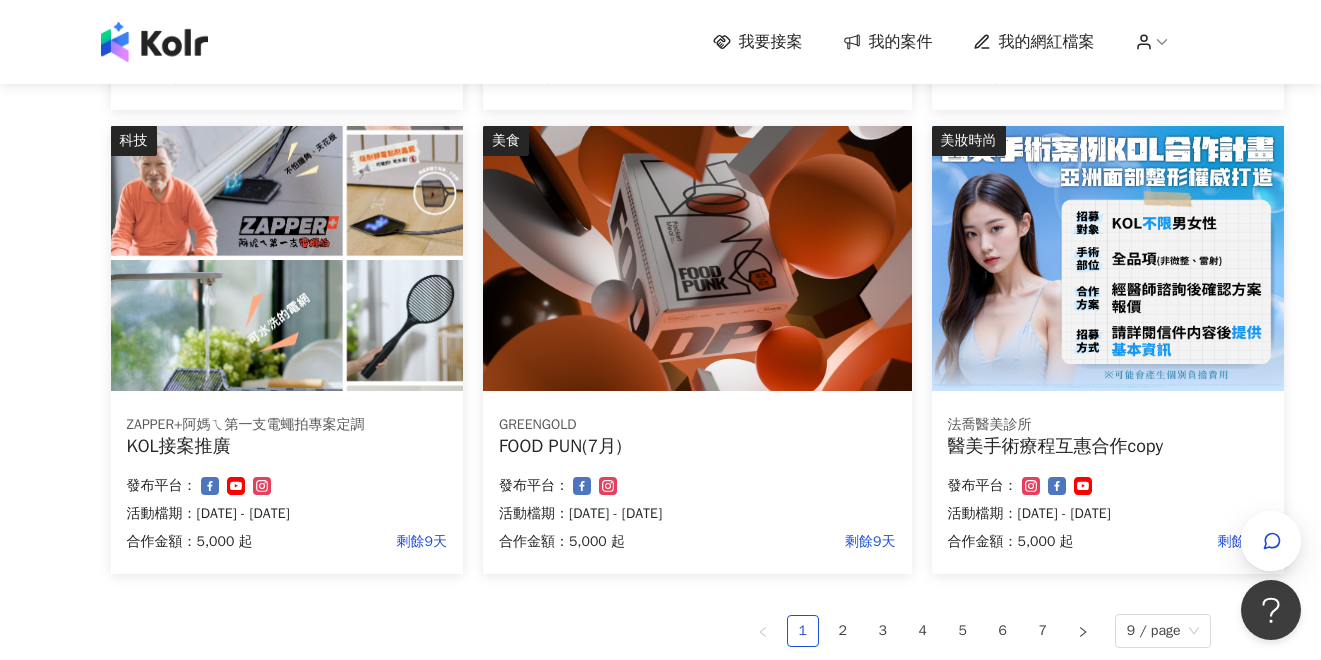 click at bounding box center (697, 258) 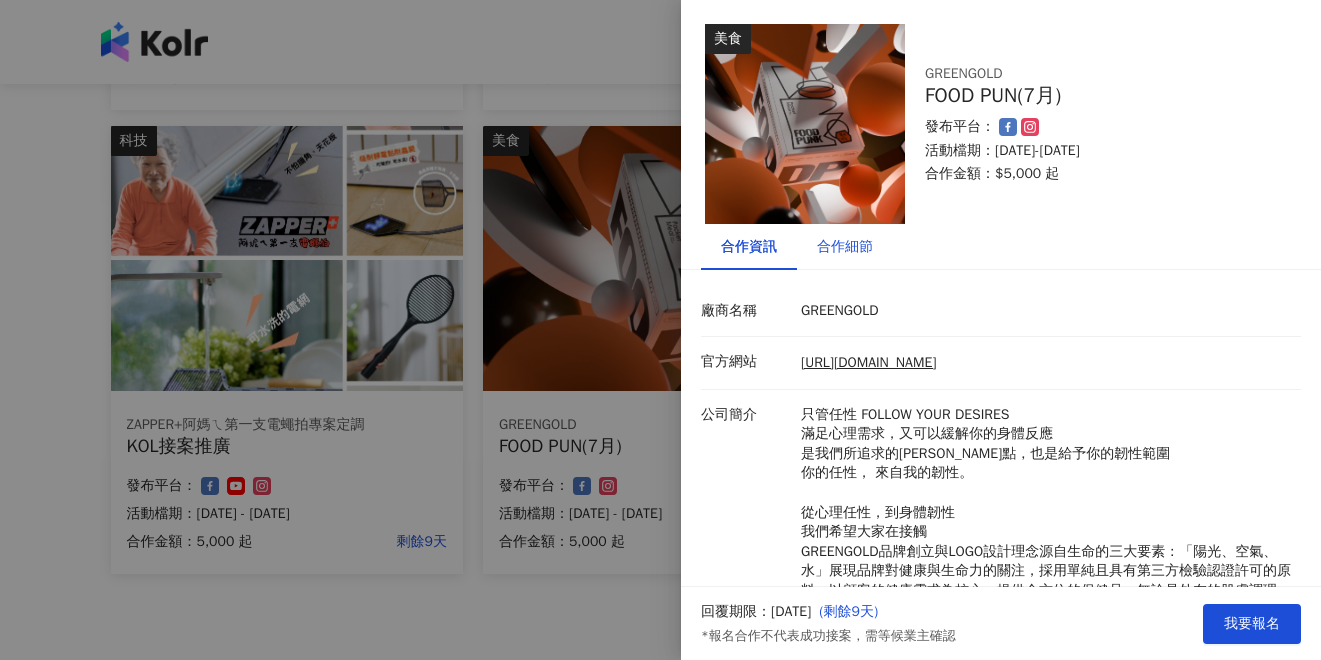click on "合作細節" at bounding box center (845, 247) 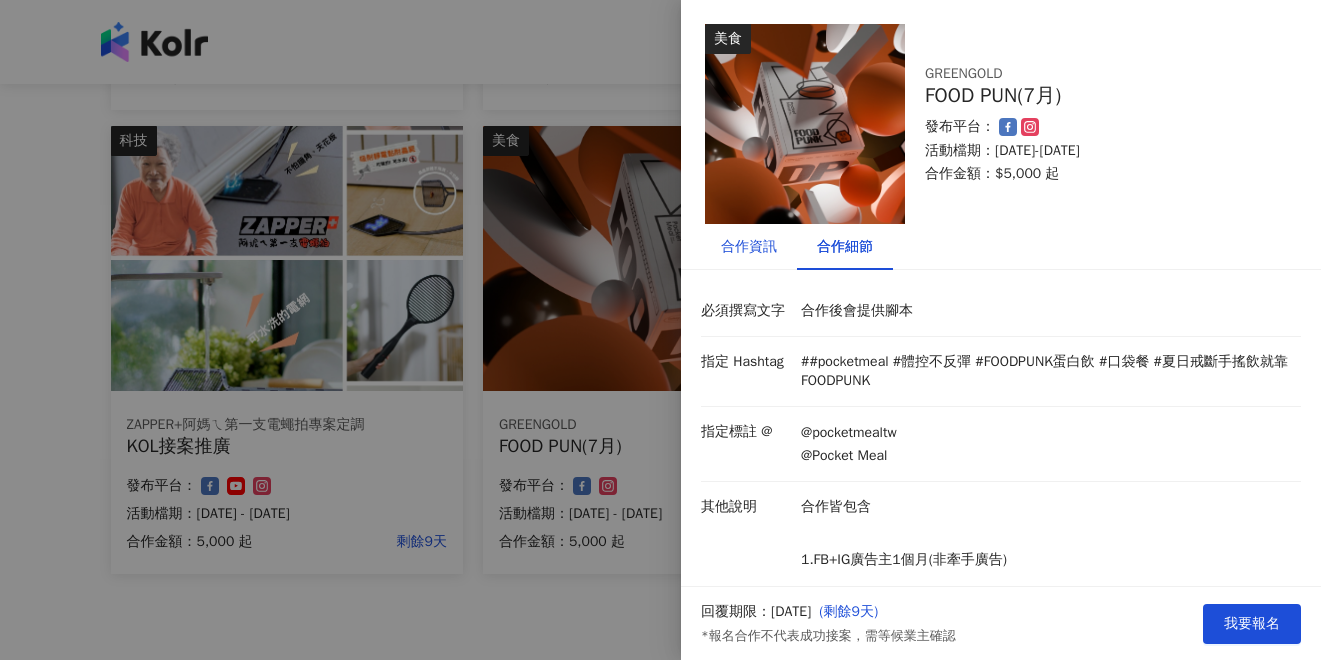 click on "合作資訊" at bounding box center [749, 247] 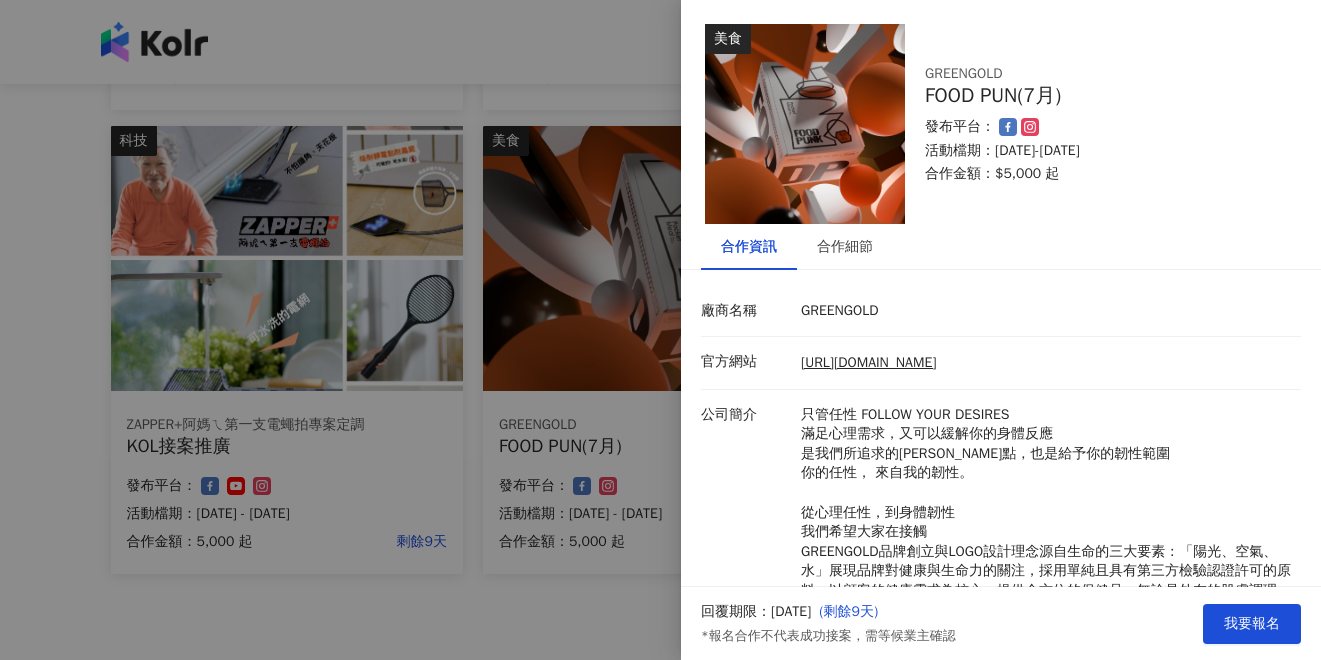 click at bounding box center [660, 330] 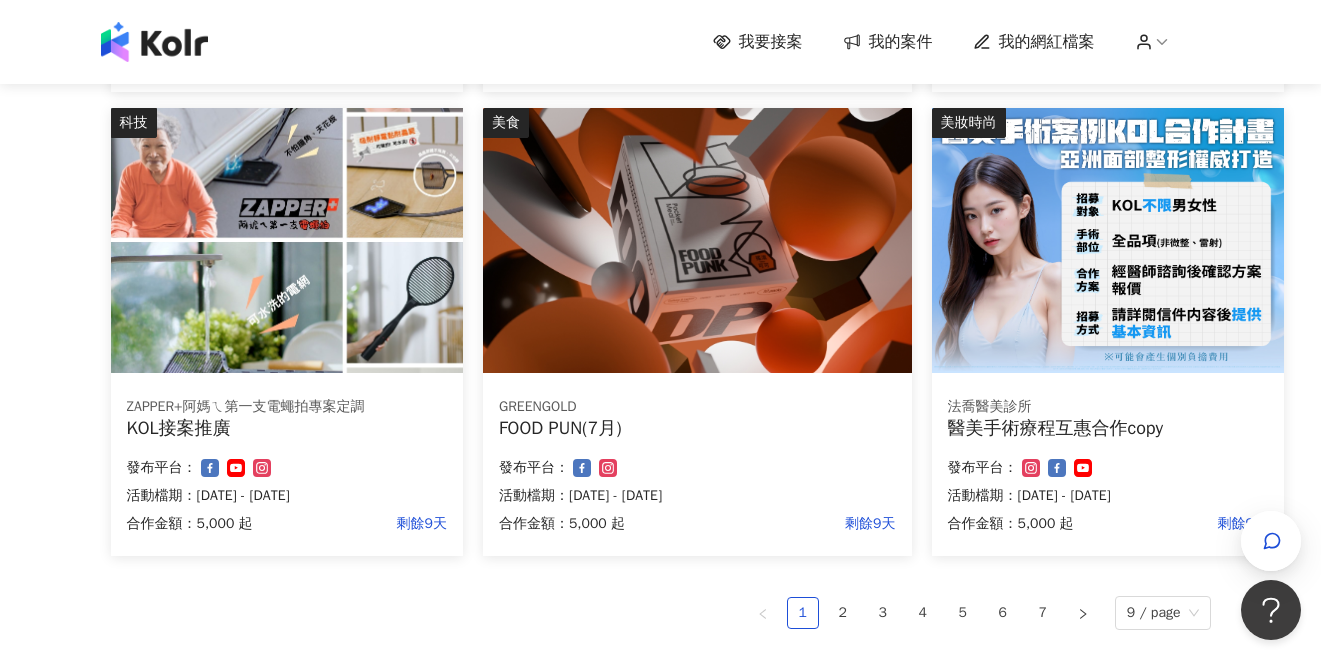 scroll, scrollTop: 1130, scrollLeft: 0, axis: vertical 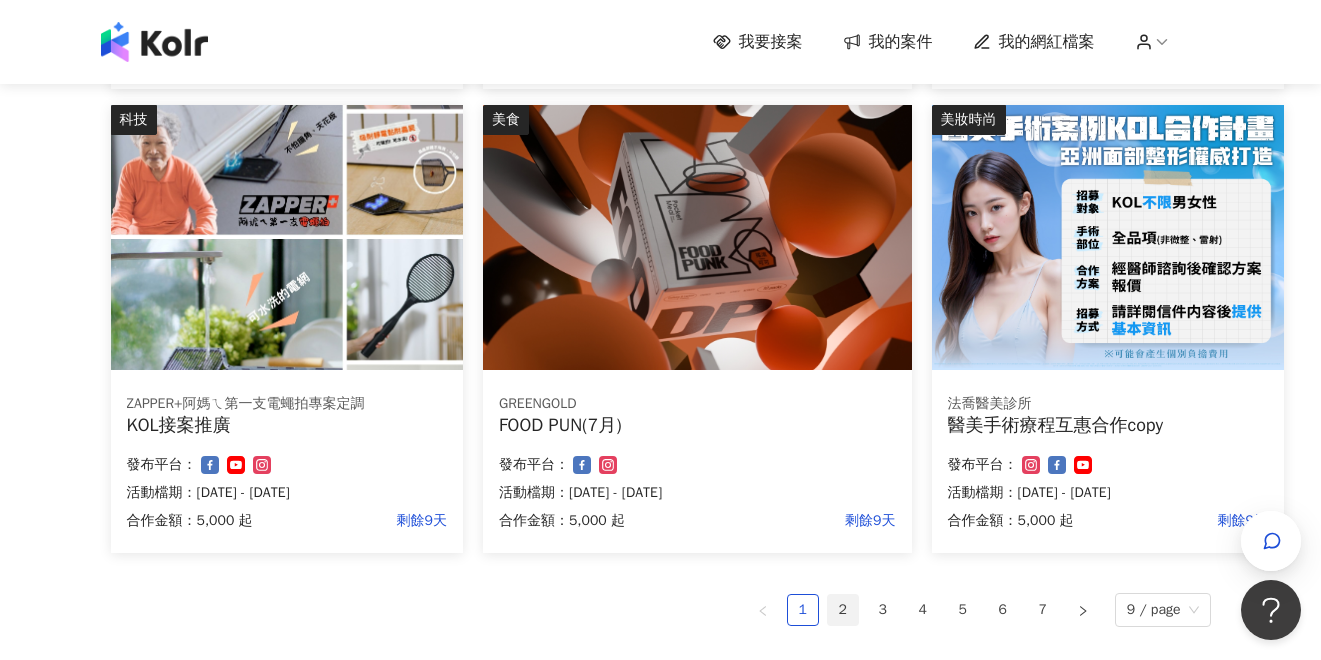 click on "2" at bounding box center [843, 610] 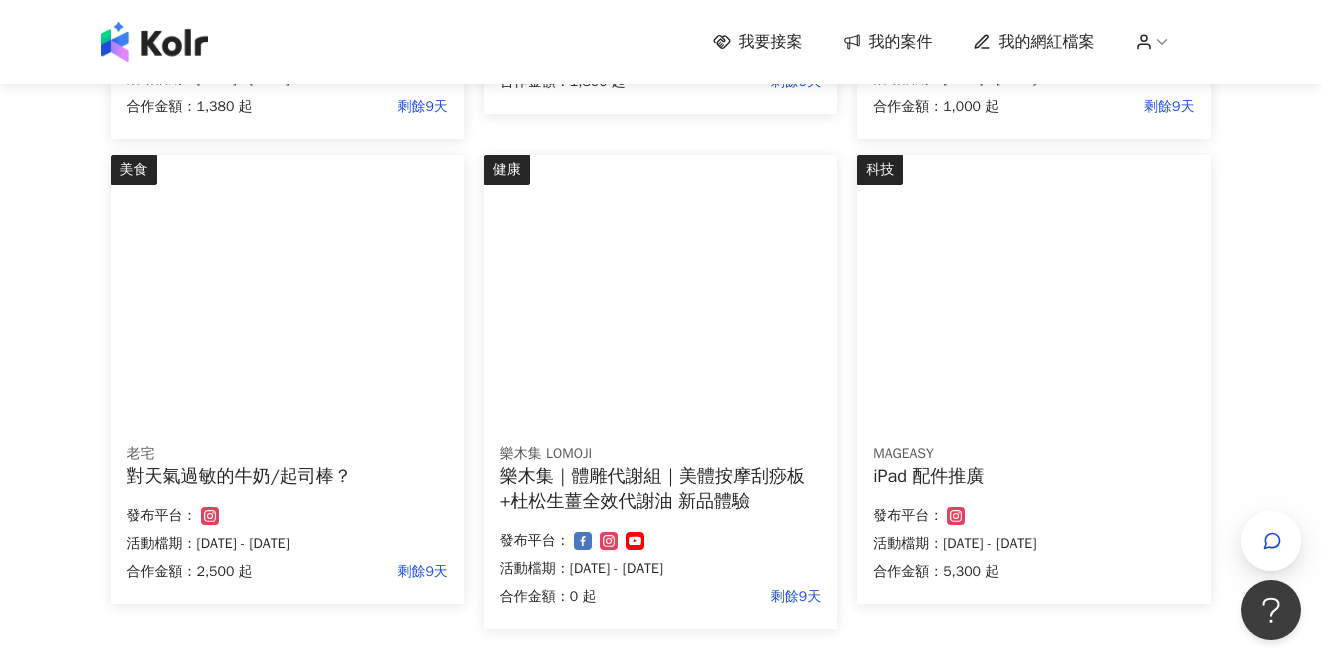 scroll, scrollTop: 1155, scrollLeft: 0, axis: vertical 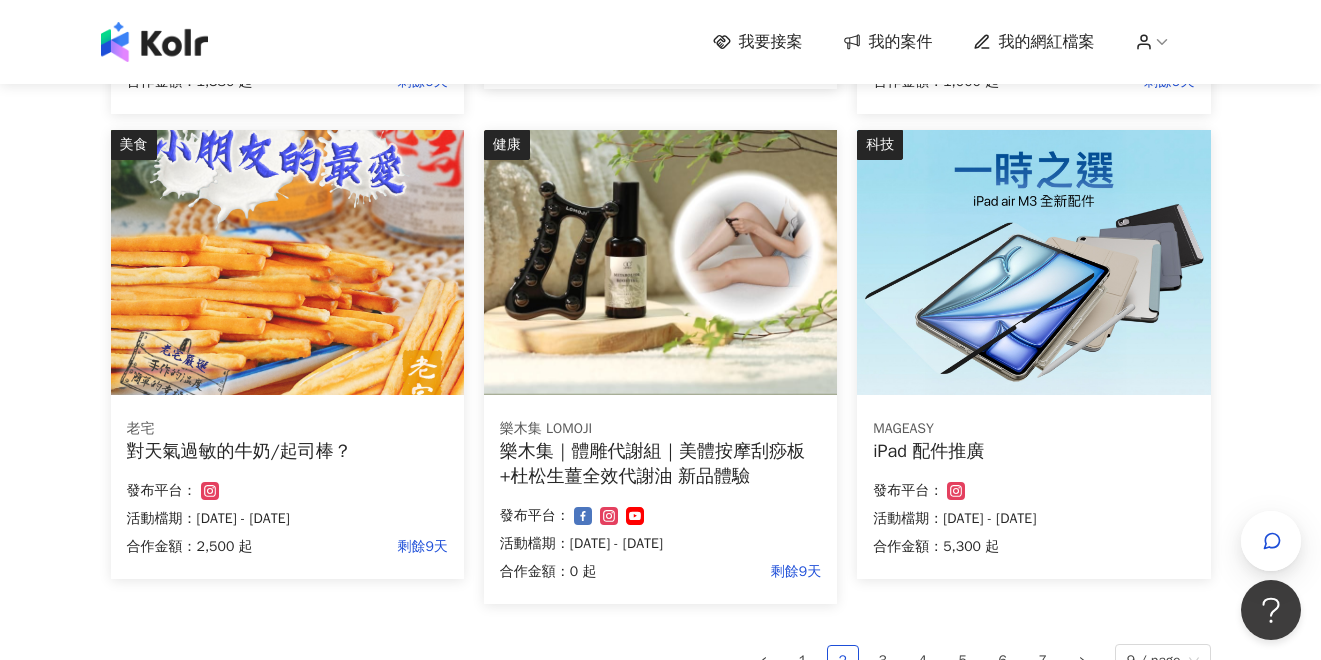 click on "對天氣過敏的牛奶/起司棒？" at bounding box center (287, 451) 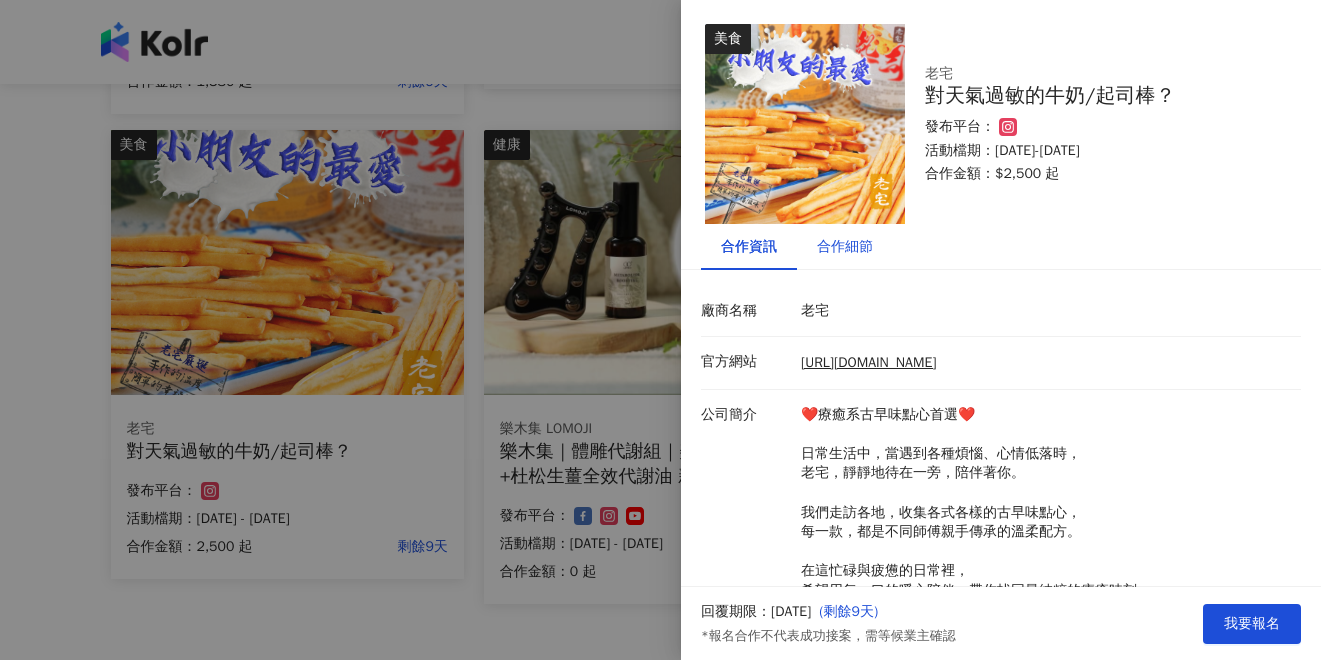 click on "合作細節" at bounding box center [845, 247] 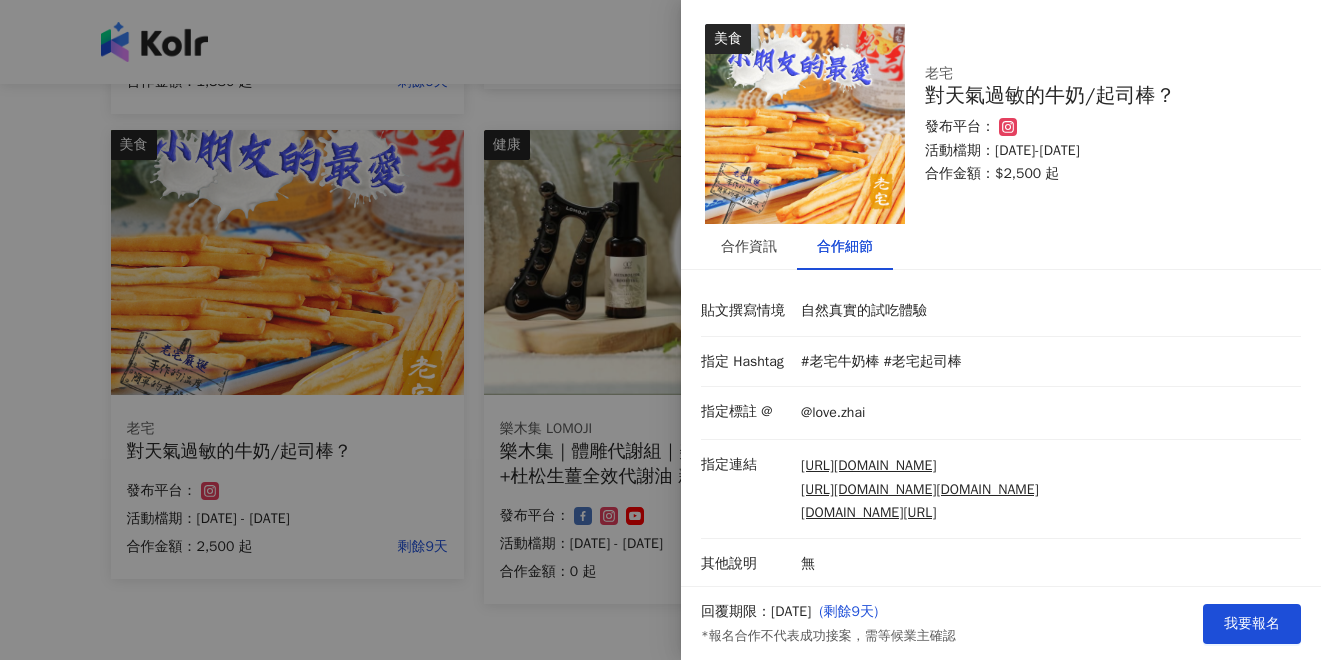 scroll, scrollTop: 35, scrollLeft: 0, axis: vertical 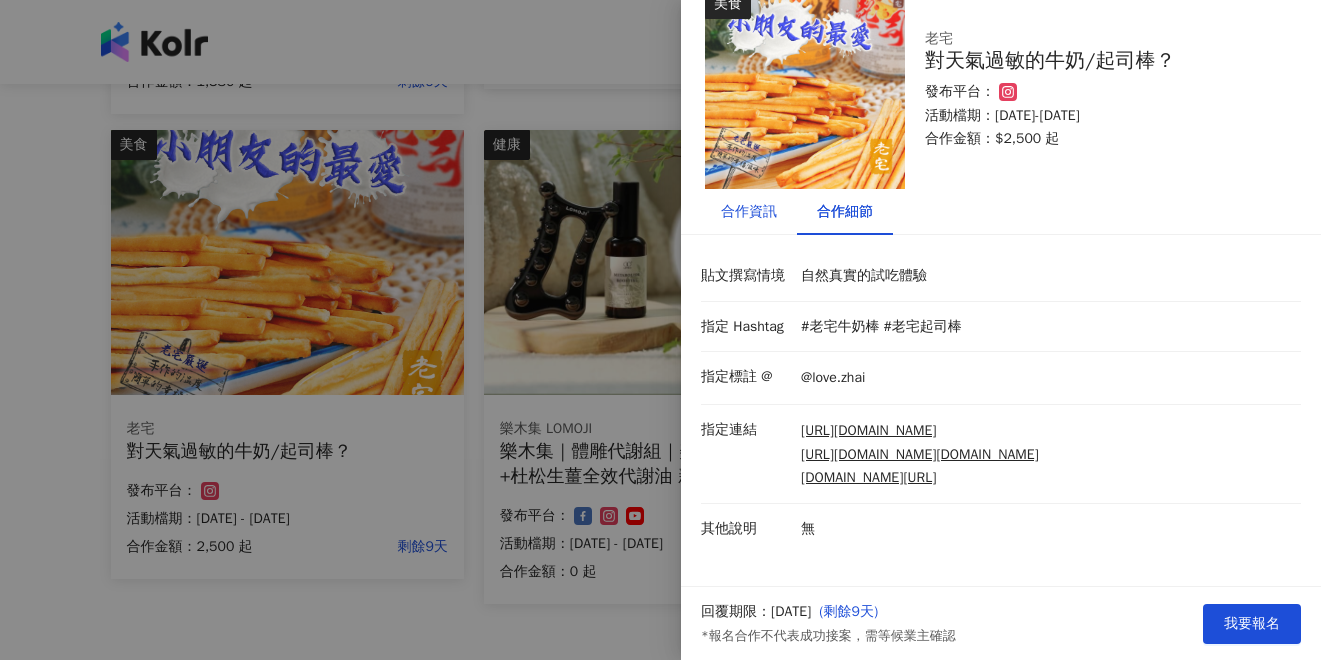 click on "合作資訊" at bounding box center [749, 212] 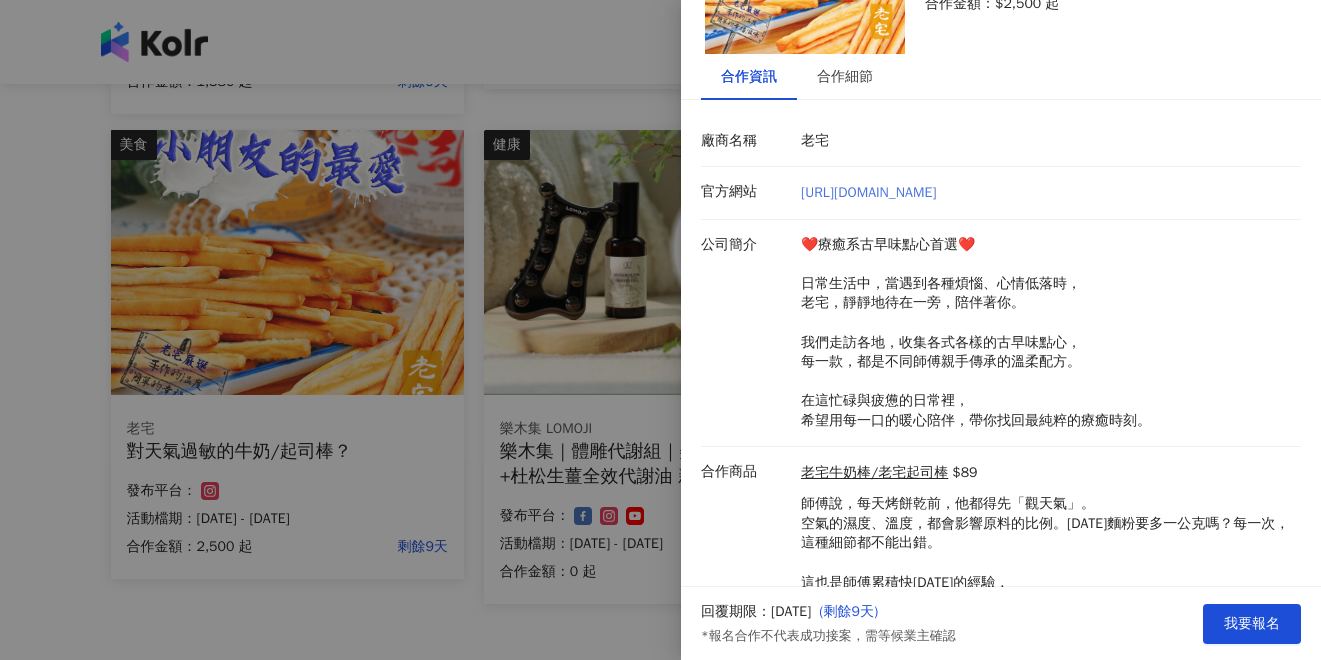 scroll, scrollTop: 128, scrollLeft: 0, axis: vertical 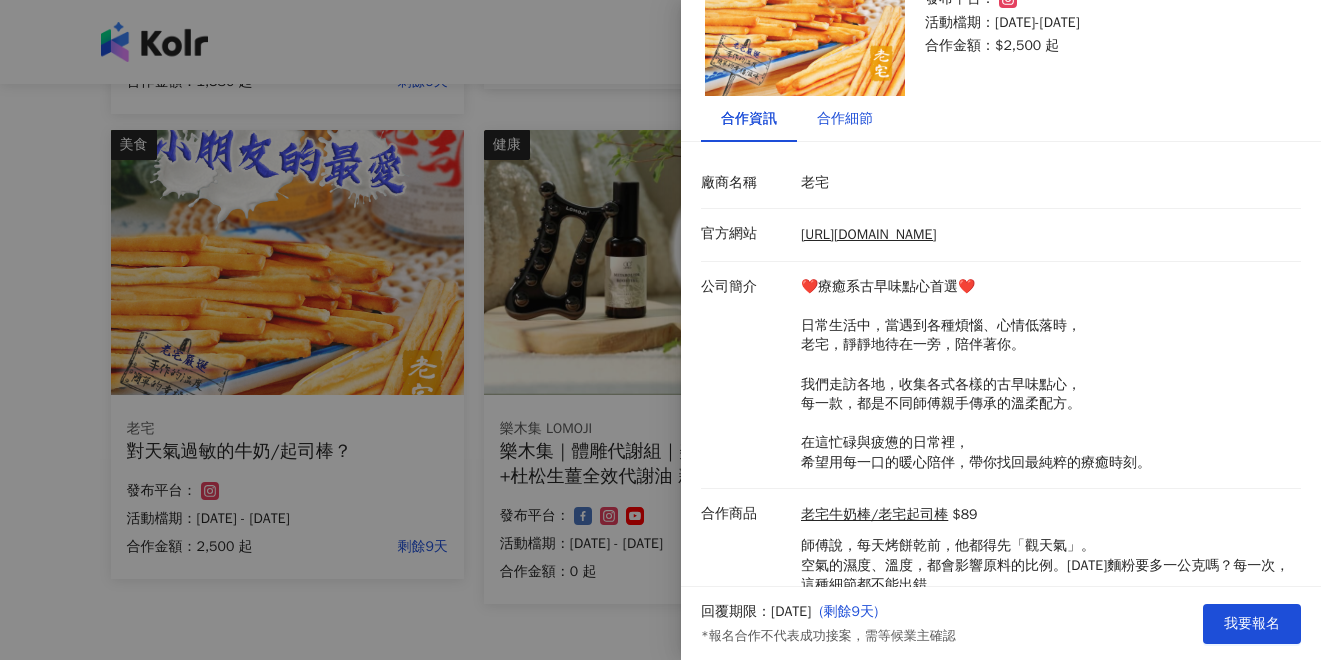 click on "合作細節" at bounding box center (845, 119) 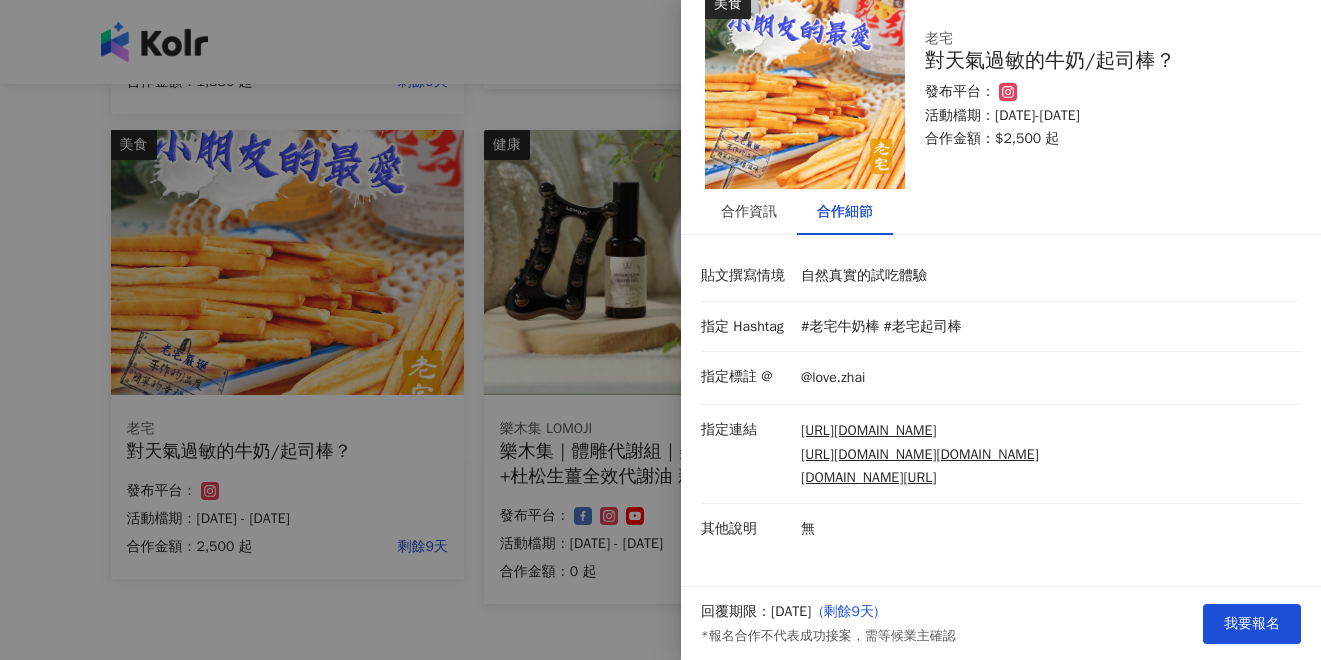 scroll, scrollTop: 35, scrollLeft: 0, axis: vertical 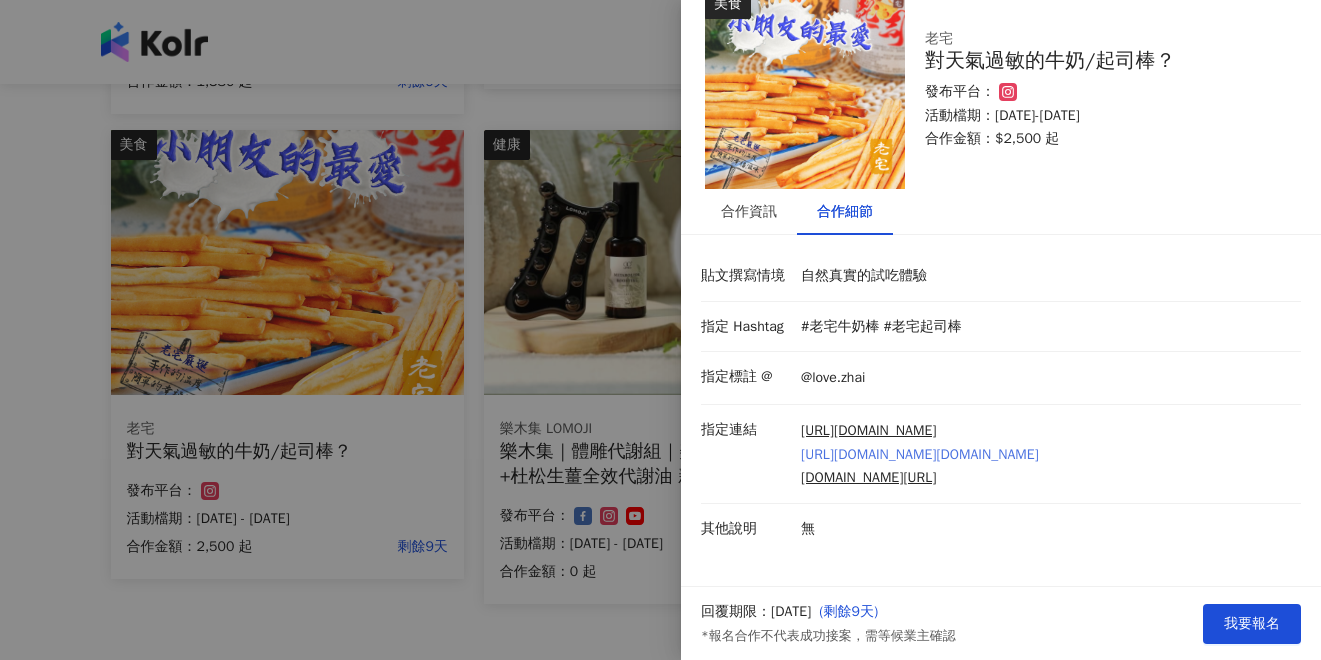 click on "[URL][DOMAIN_NAME][DOMAIN_NAME]" at bounding box center [920, 455] 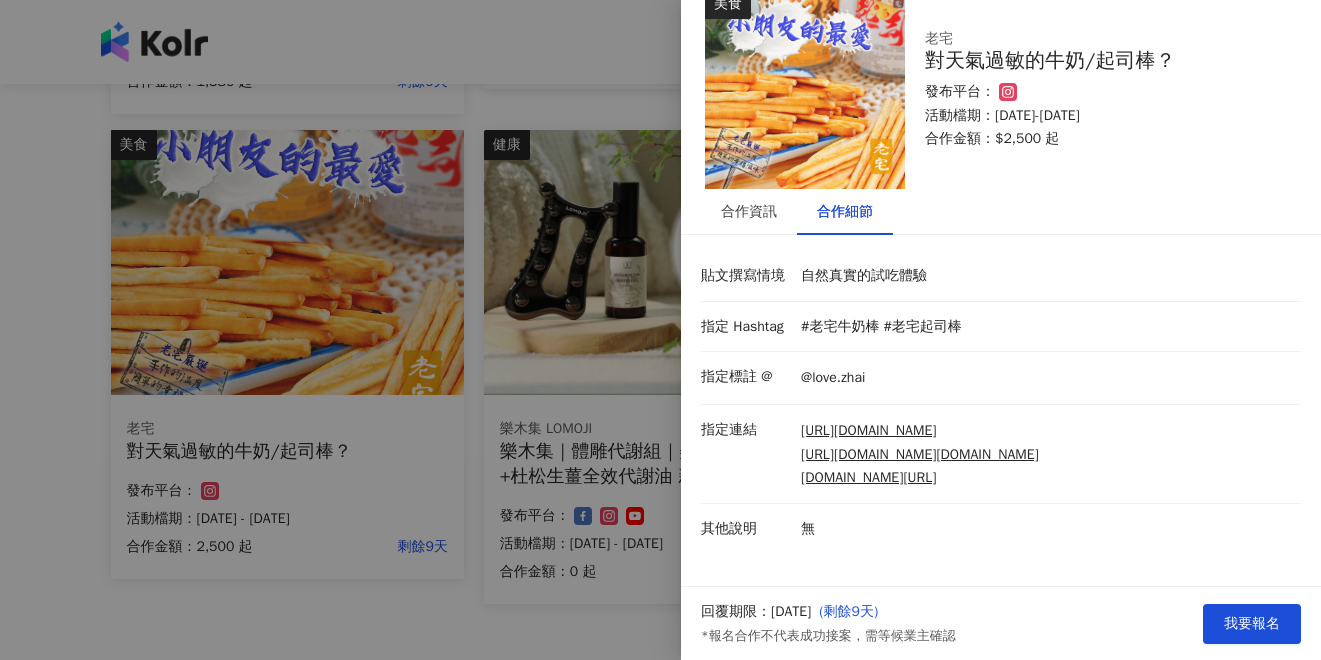 click at bounding box center (660, 330) 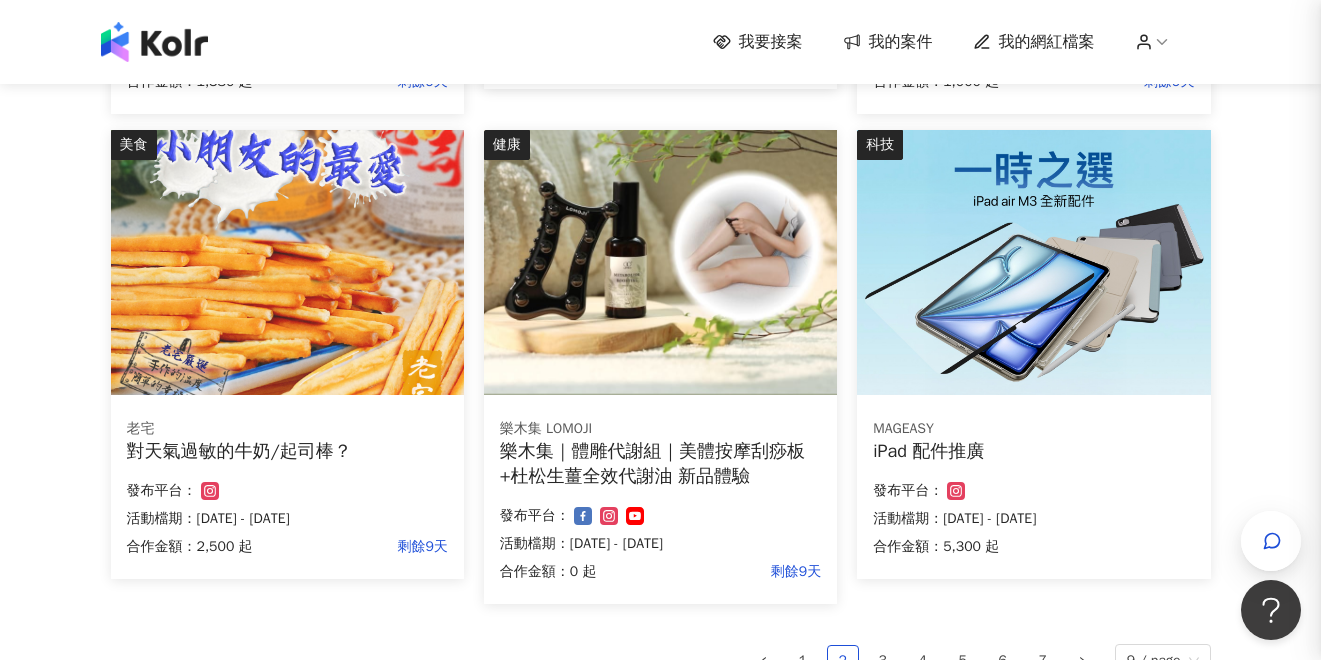 scroll, scrollTop: 0, scrollLeft: 0, axis: both 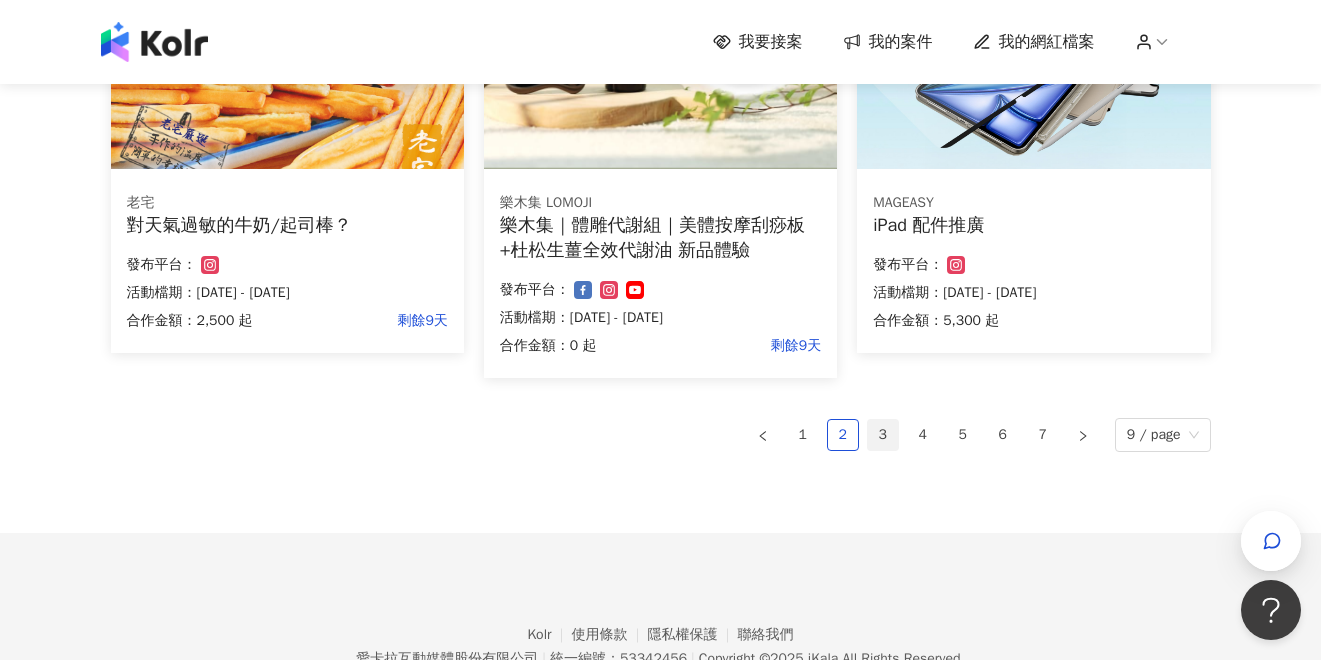 click on "3" at bounding box center [883, 435] 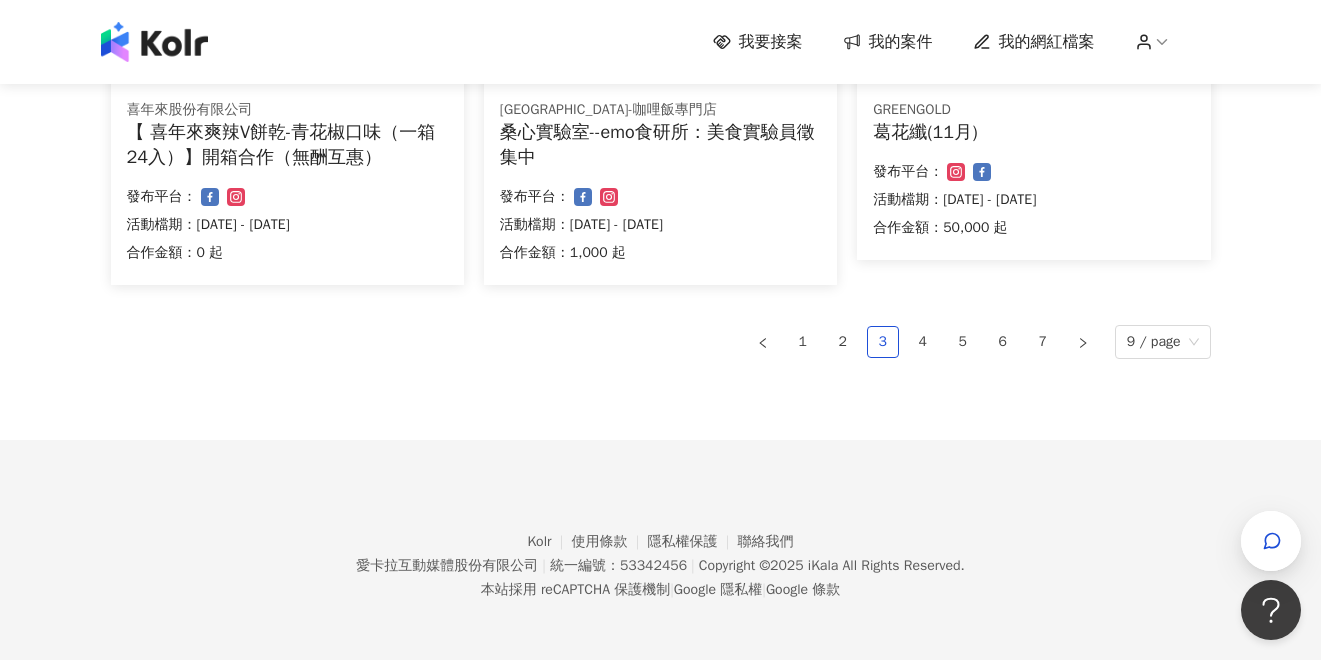scroll, scrollTop: 1476, scrollLeft: 0, axis: vertical 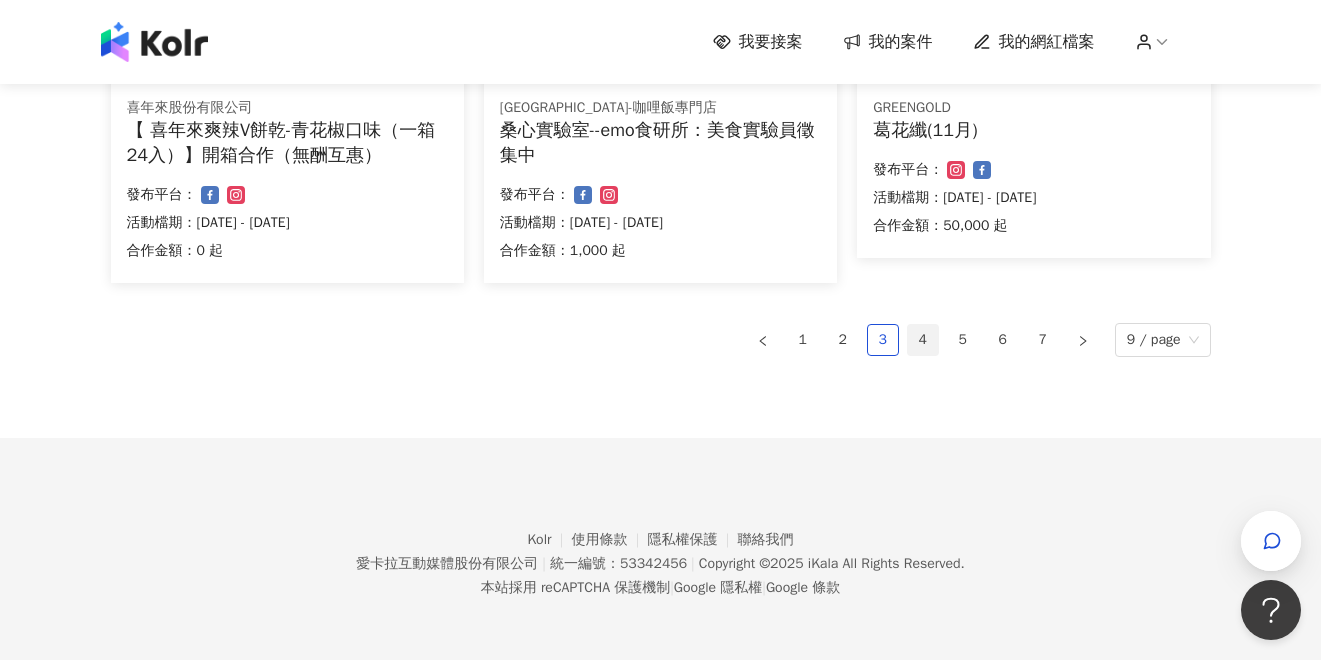 click on "4" at bounding box center (923, 340) 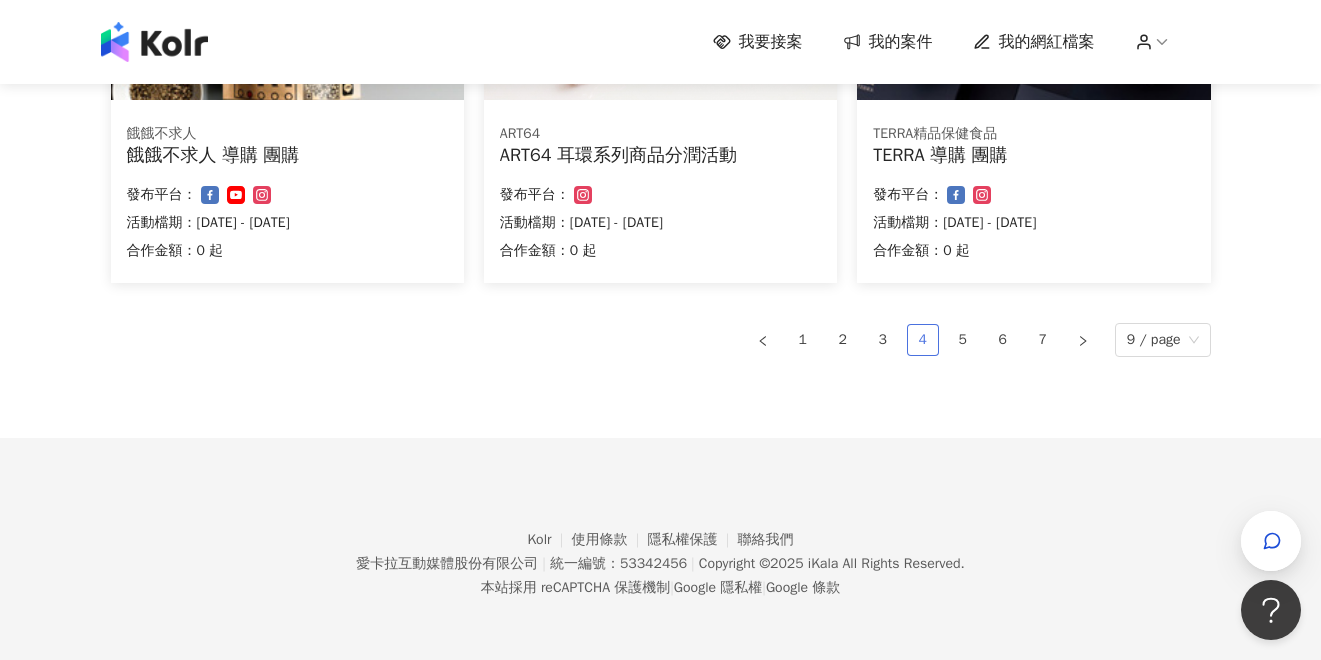 scroll, scrollTop: 1400, scrollLeft: 0, axis: vertical 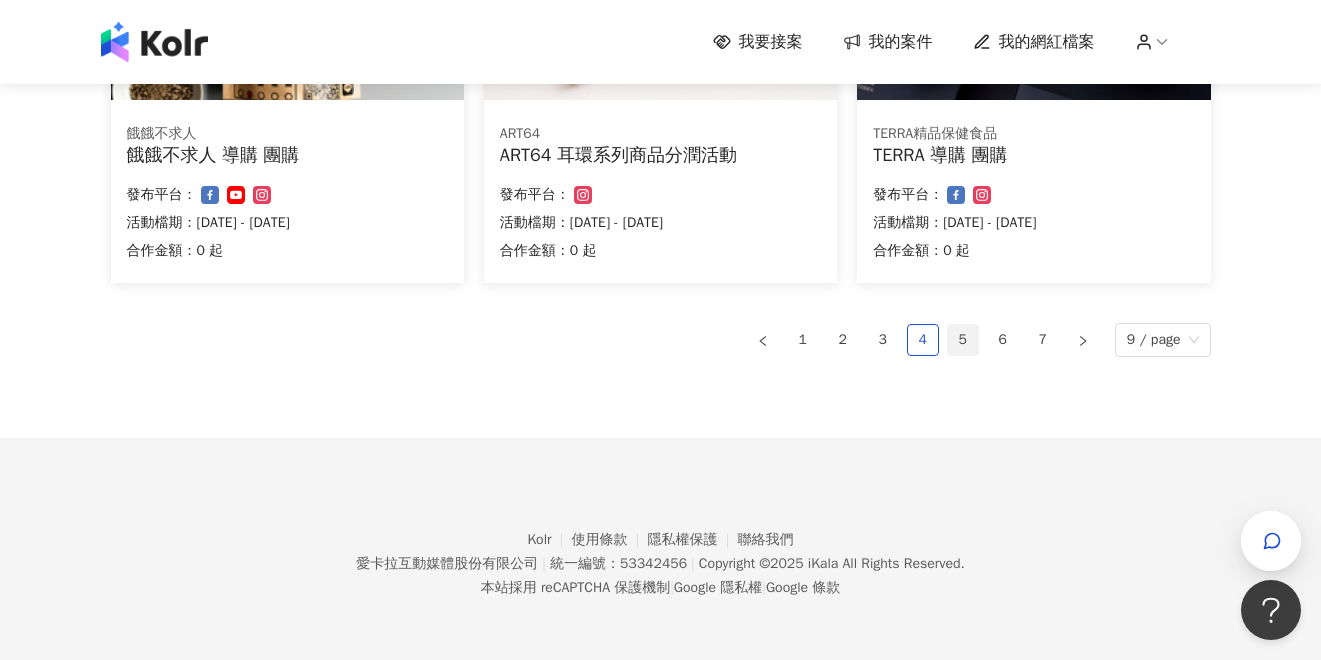 click on "5" at bounding box center [963, 340] 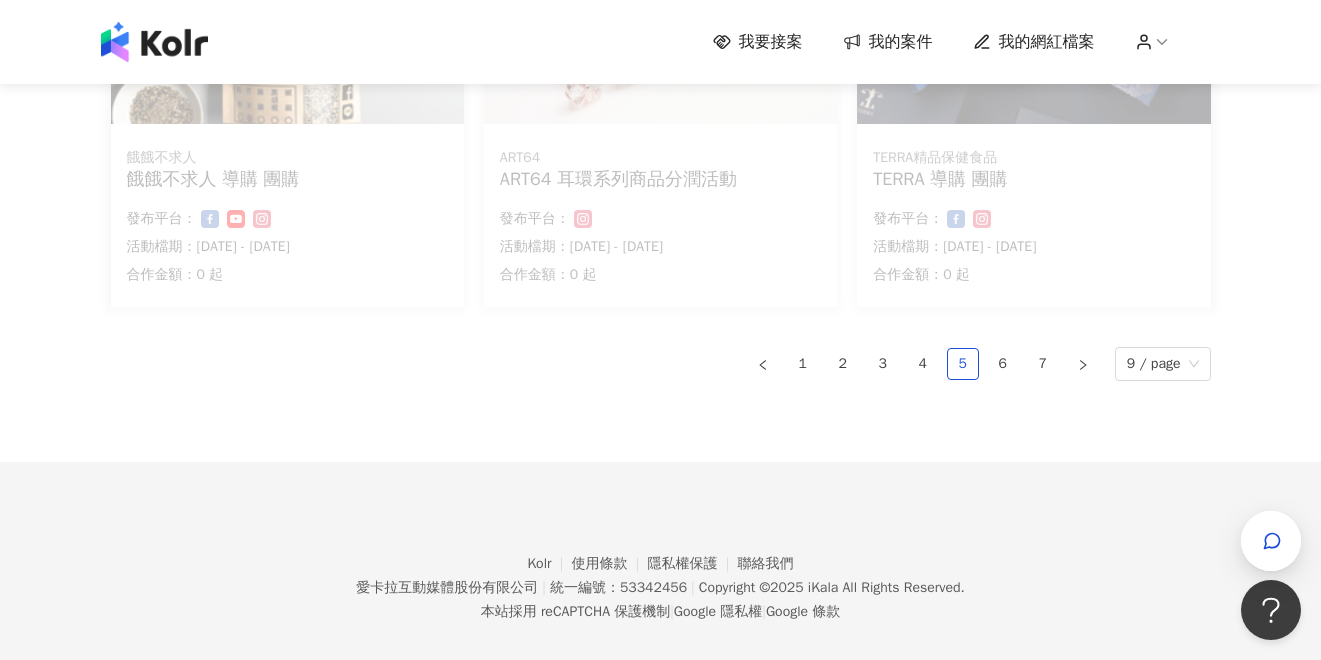 scroll, scrollTop: 1400, scrollLeft: 0, axis: vertical 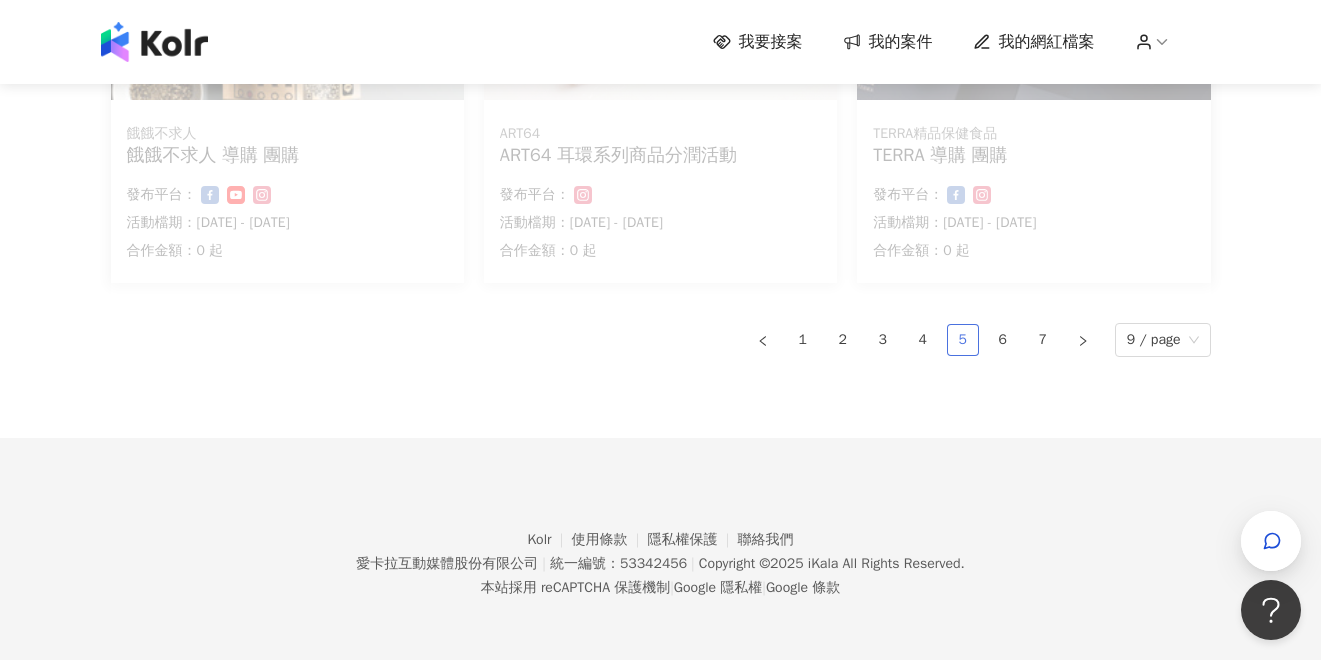 click on "5" at bounding box center (963, 340) 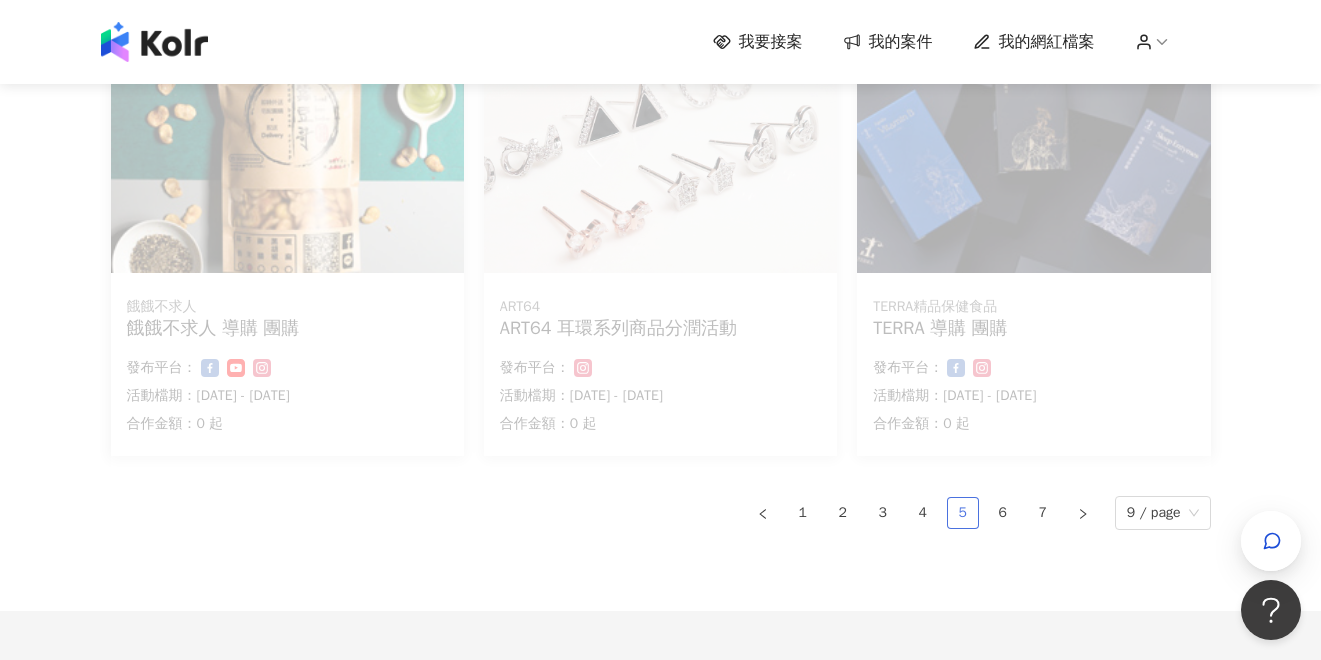 scroll, scrollTop: 1400, scrollLeft: 0, axis: vertical 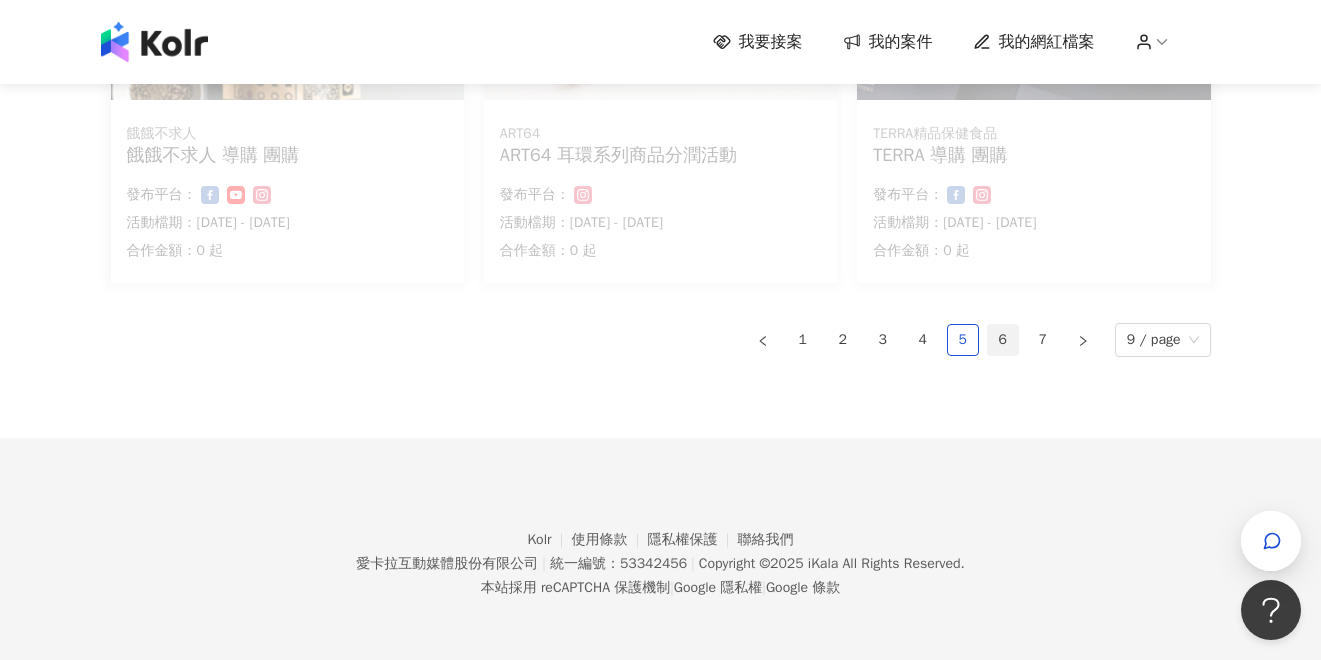 click on "6" at bounding box center (1003, 340) 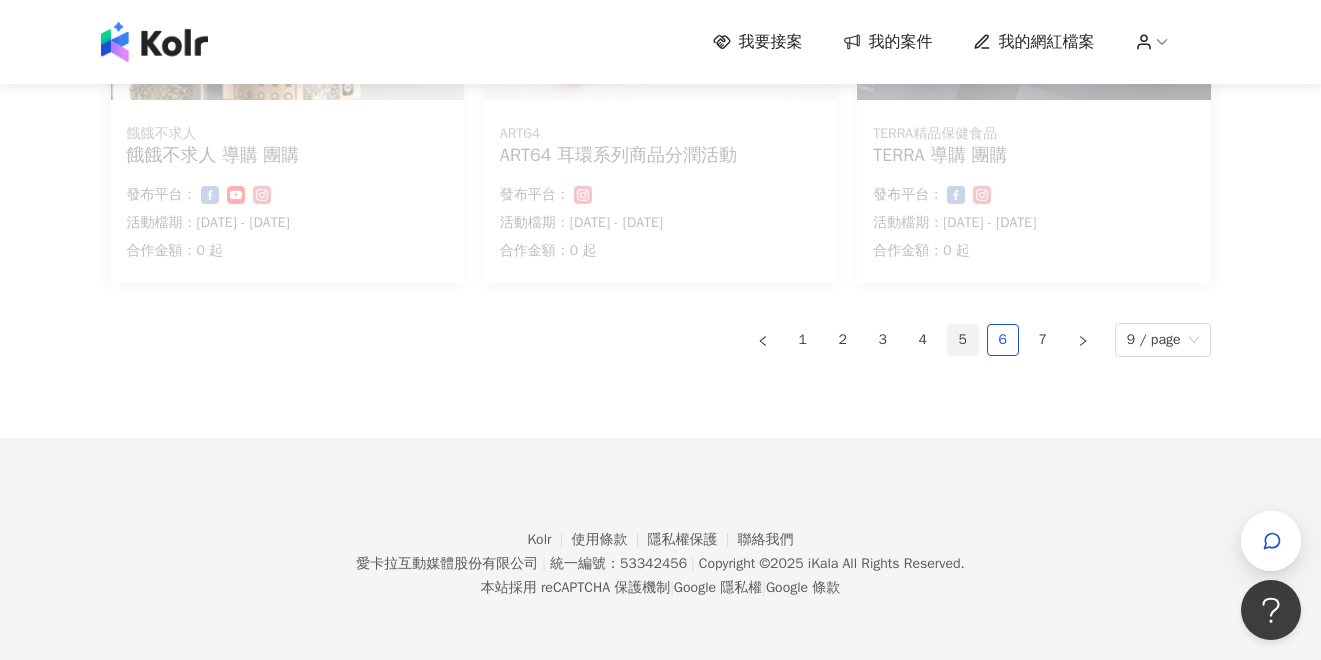 click on "5" at bounding box center (963, 340) 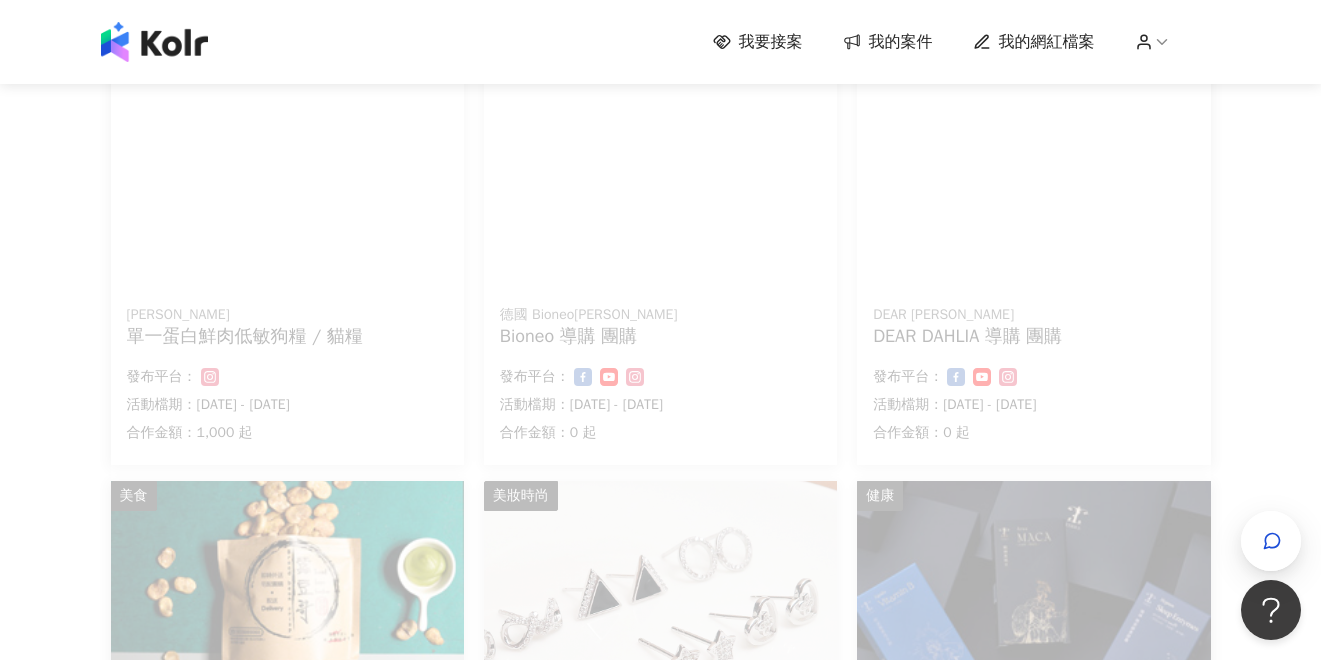 scroll, scrollTop: 0, scrollLeft: 0, axis: both 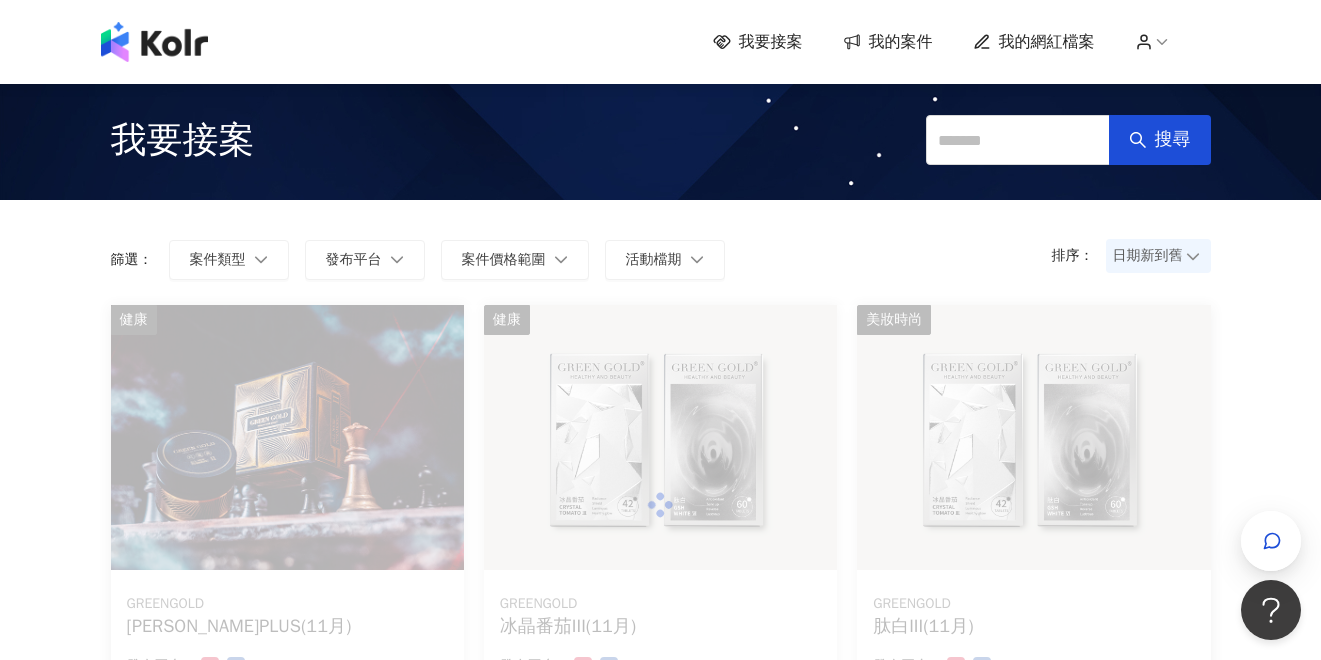 click at bounding box center (154, 42) 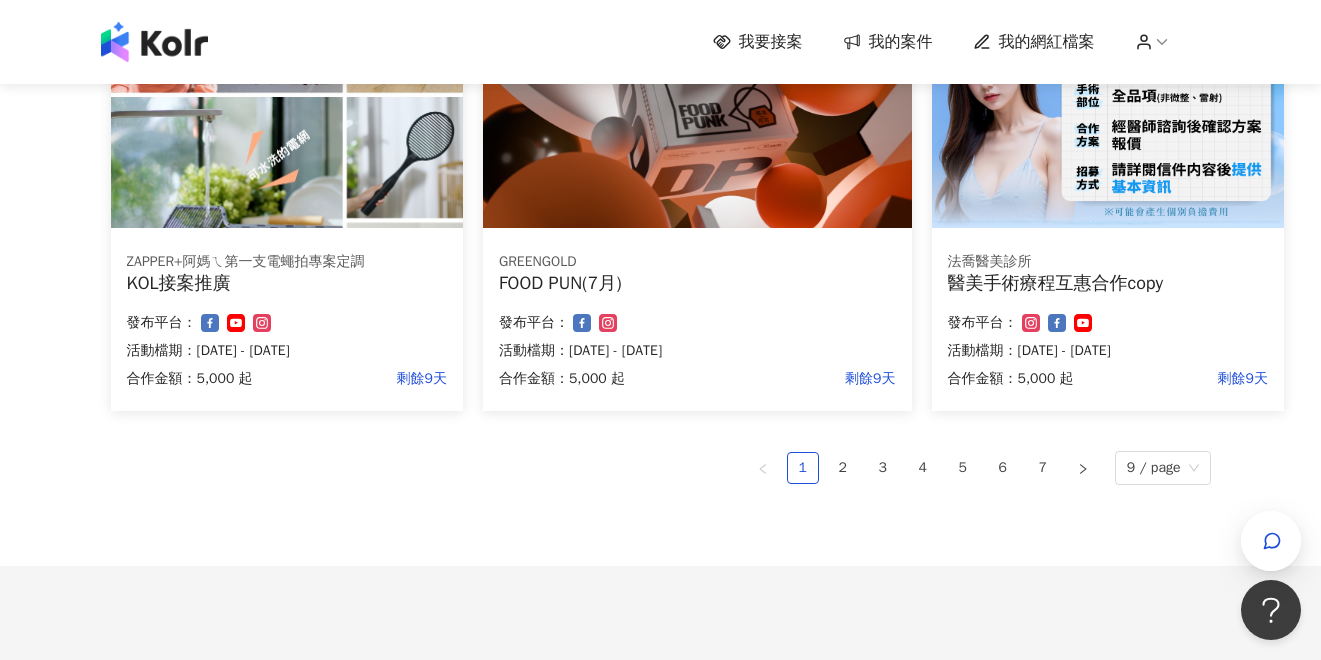scroll, scrollTop: 1400, scrollLeft: 0, axis: vertical 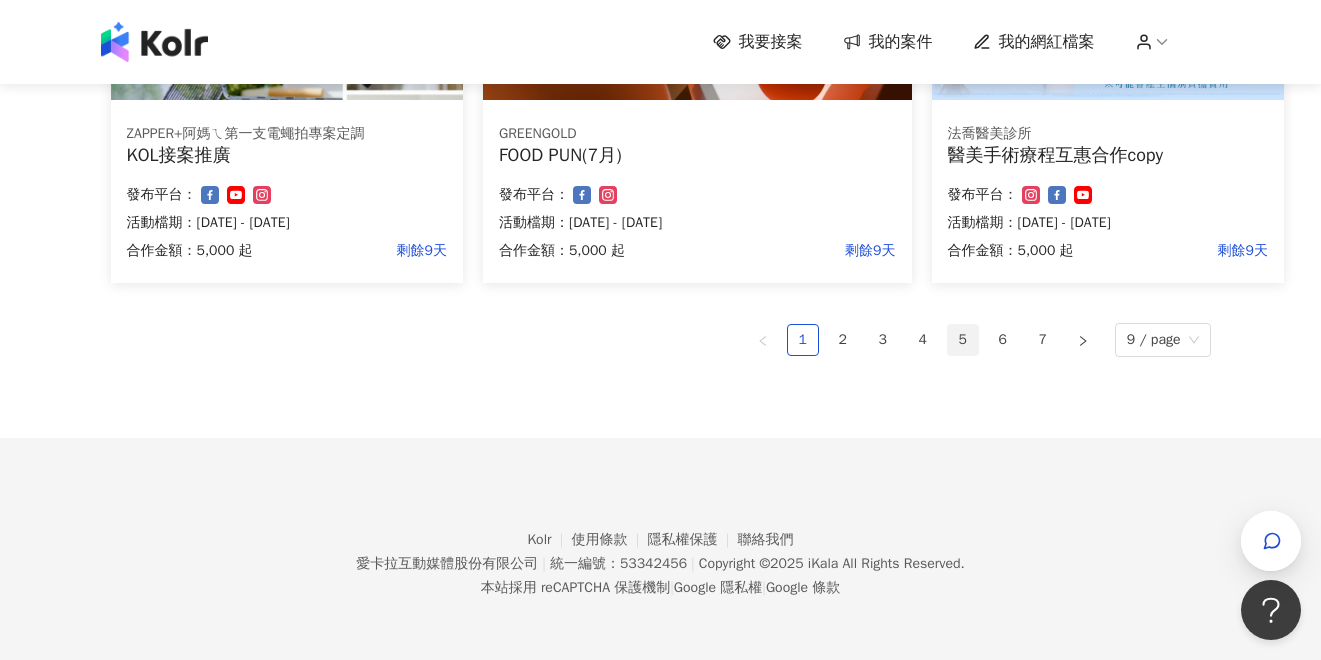 click on "5" at bounding box center [963, 340] 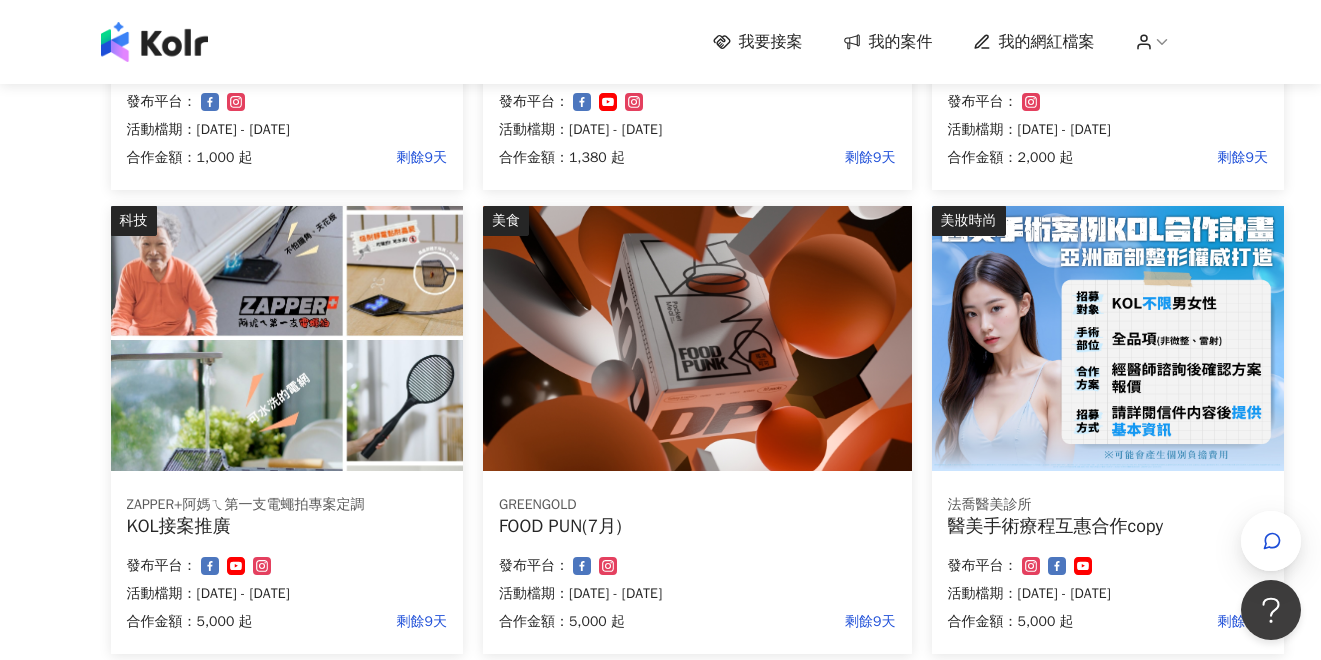 scroll, scrollTop: 1400, scrollLeft: 0, axis: vertical 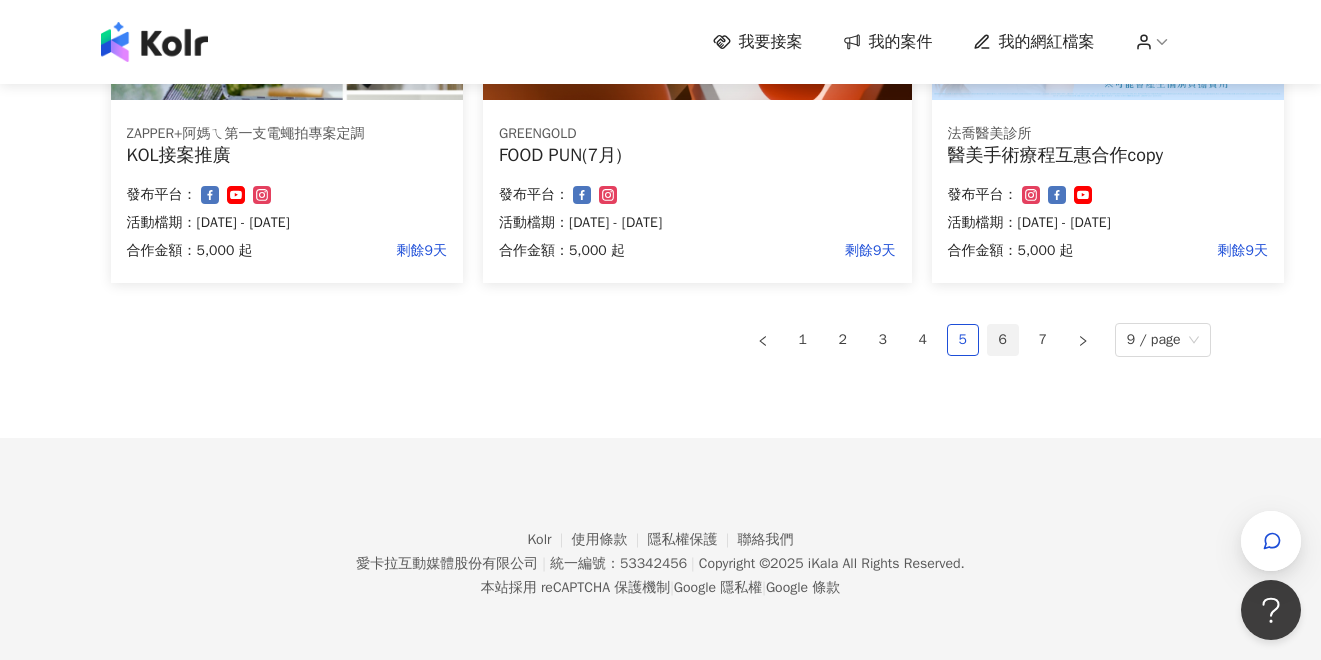 click on "6" at bounding box center (1003, 340) 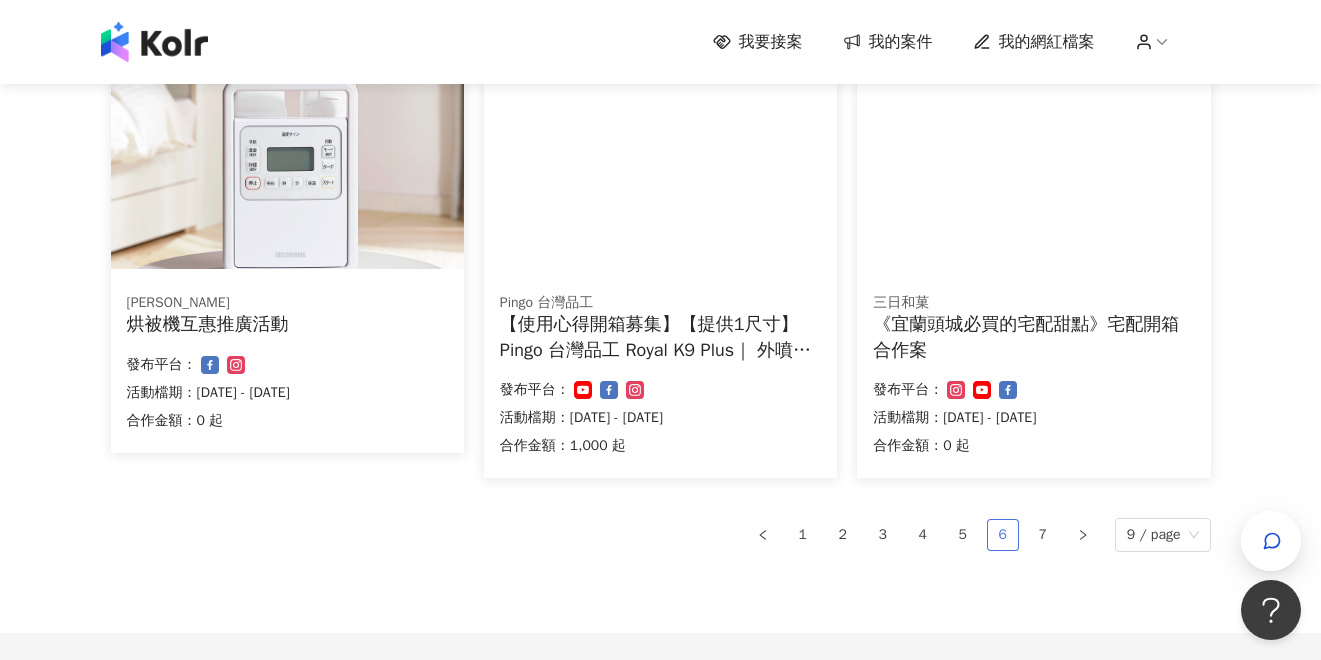 scroll, scrollTop: 1319, scrollLeft: 0, axis: vertical 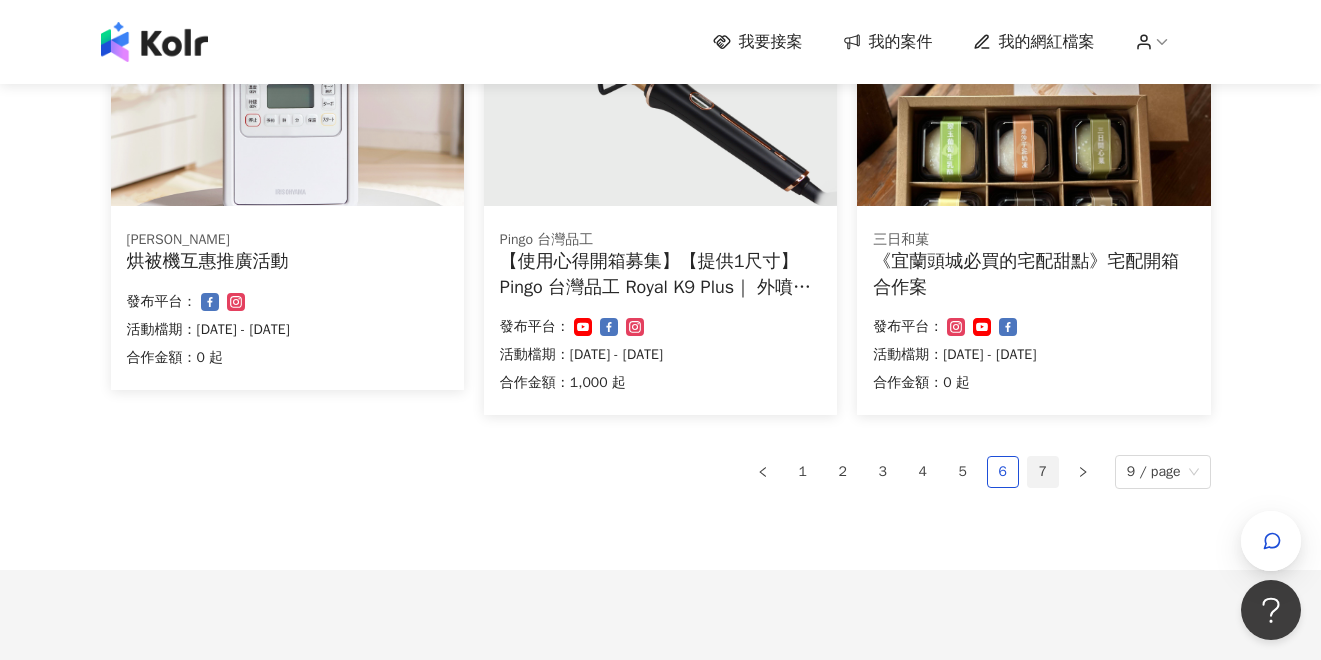 click on "7" at bounding box center [1043, 472] 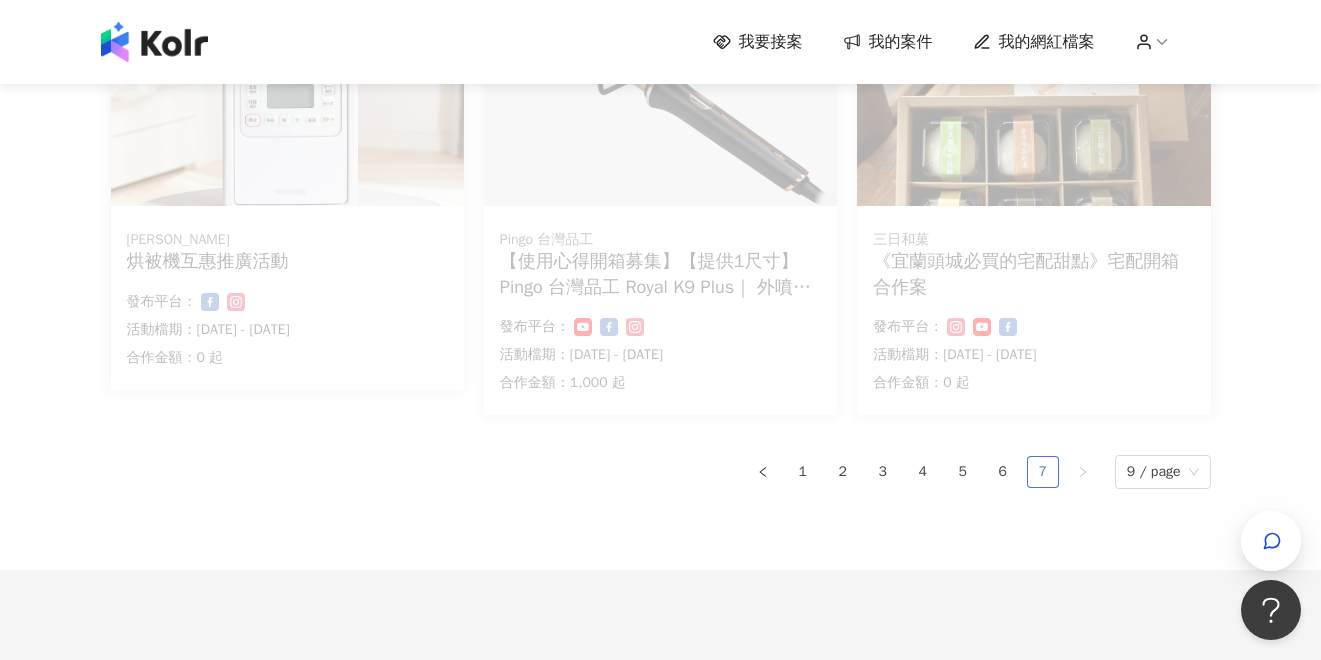 click on "7" at bounding box center [1043, 472] 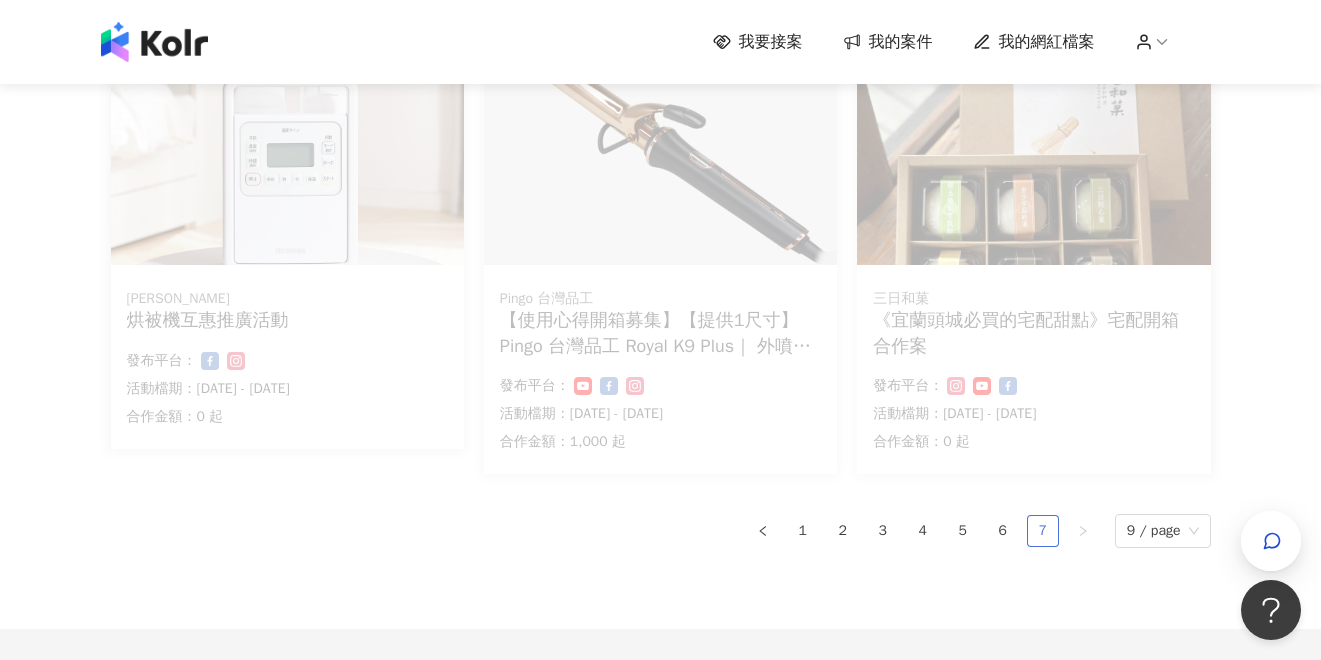 scroll, scrollTop: 1197, scrollLeft: 0, axis: vertical 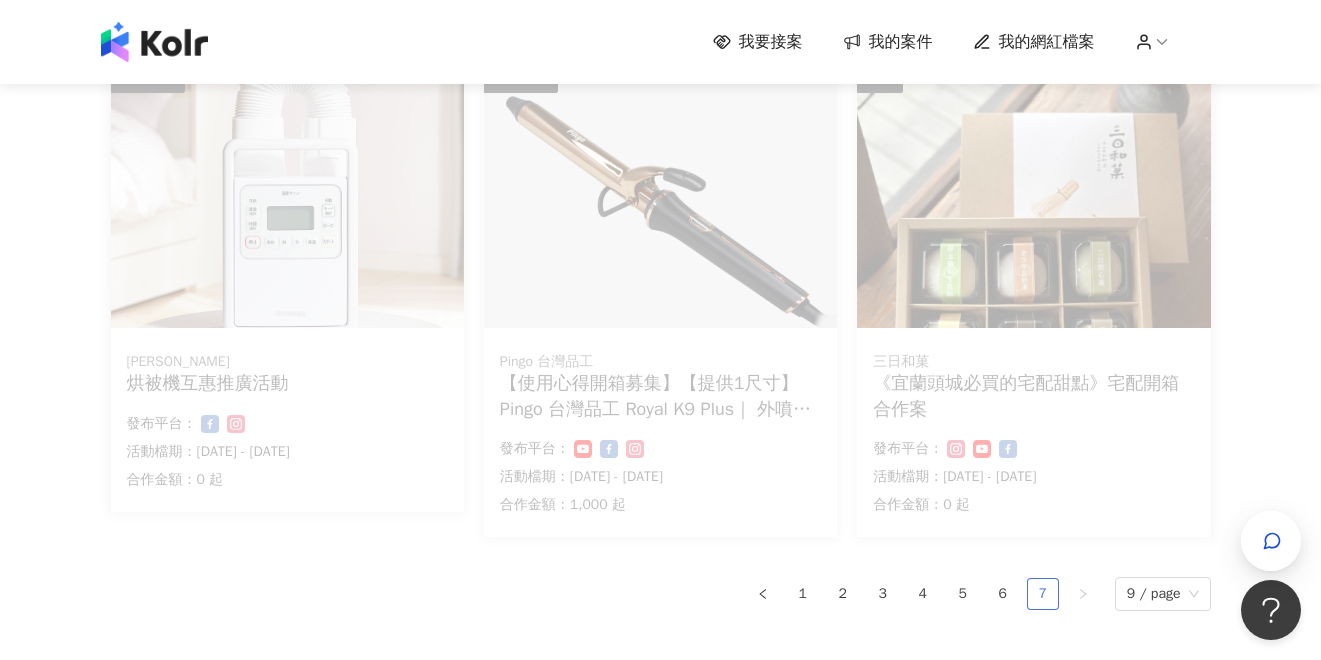 click on "7" at bounding box center (1043, 594) 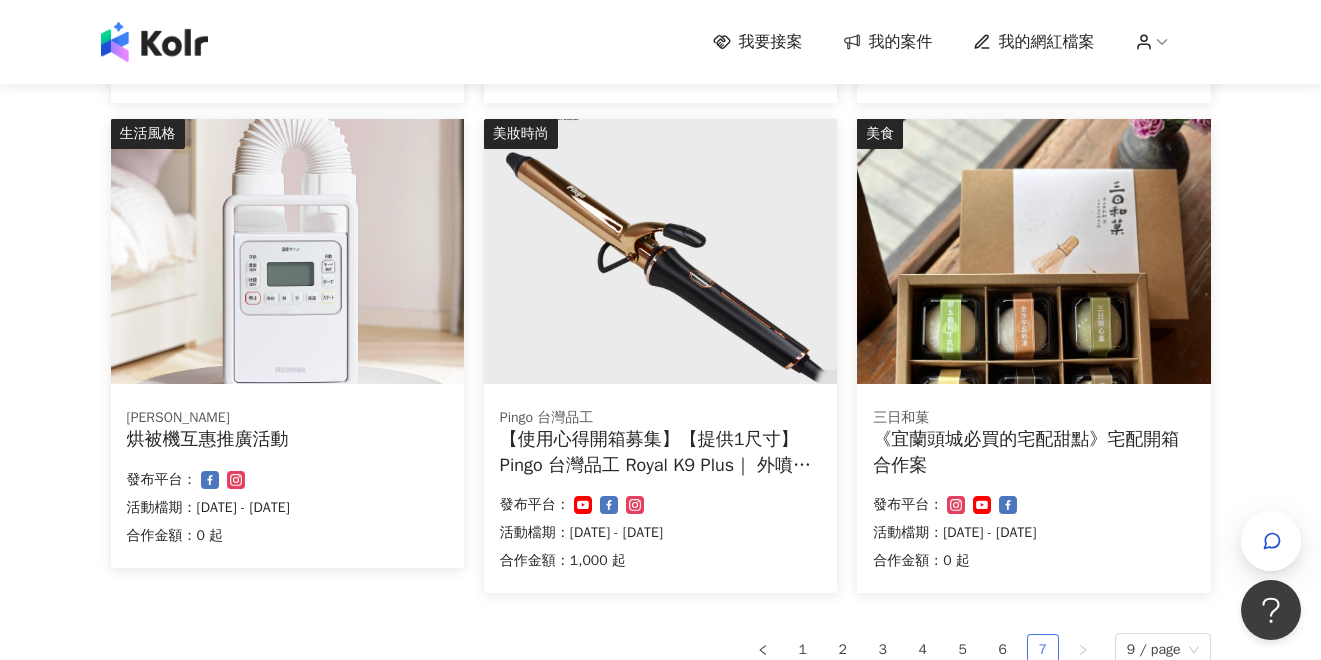 scroll, scrollTop: 1248, scrollLeft: 0, axis: vertical 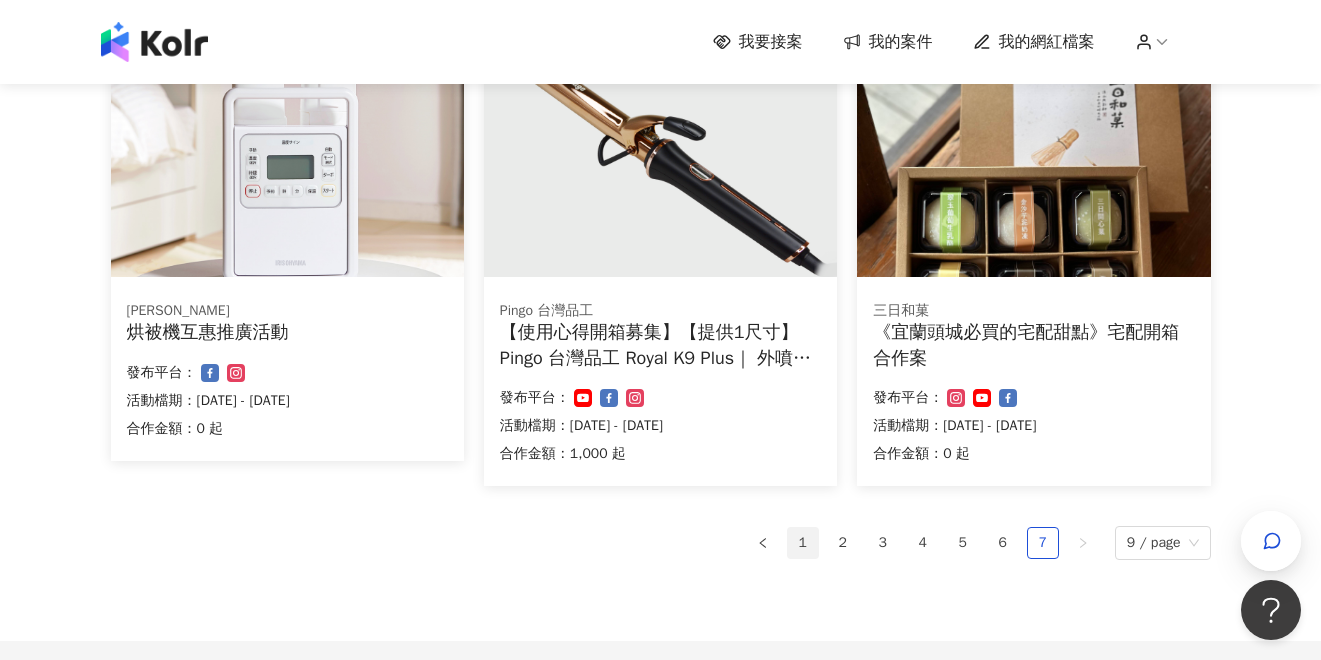 click on "1" at bounding box center [803, 543] 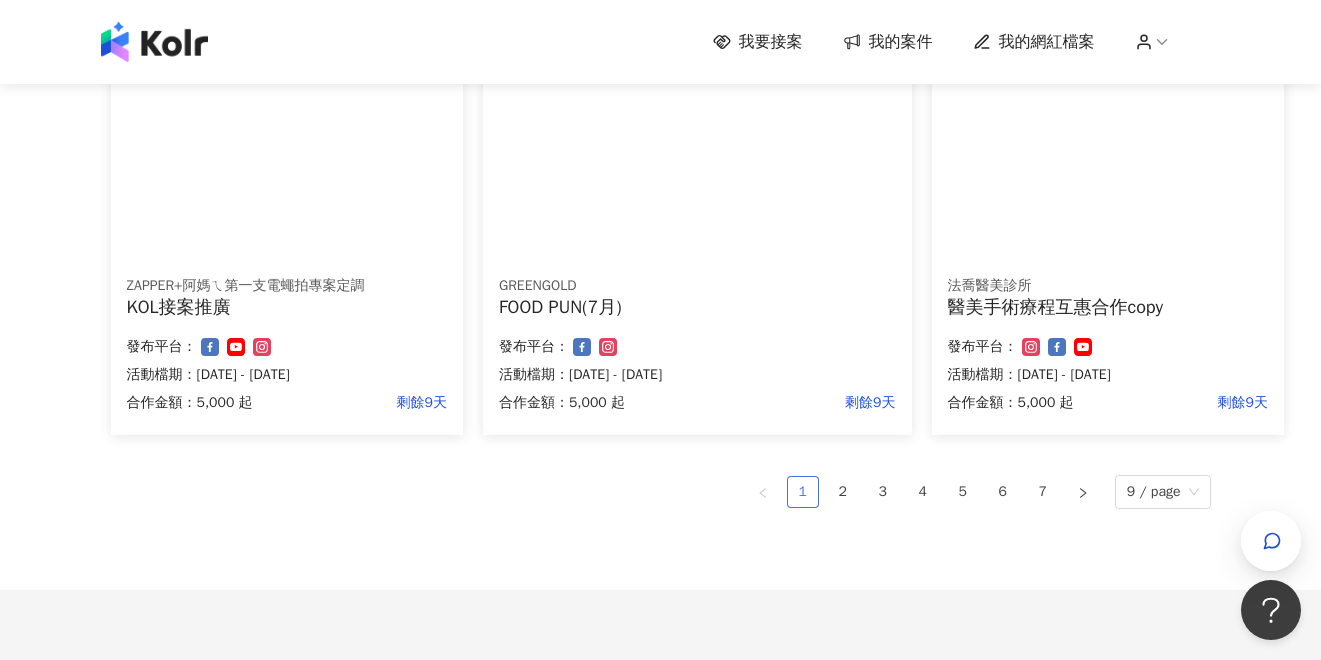 scroll, scrollTop: 1223, scrollLeft: 0, axis: vertical 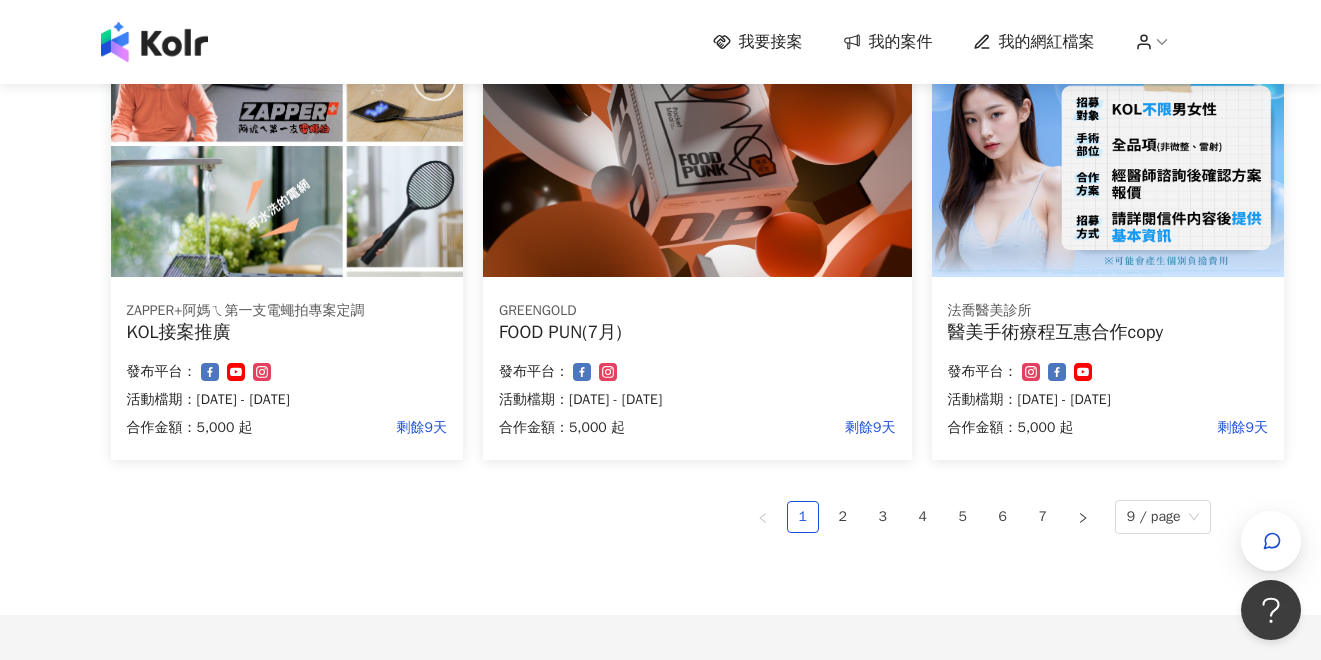 click on "我的案件" at bounding box center [901, 42] 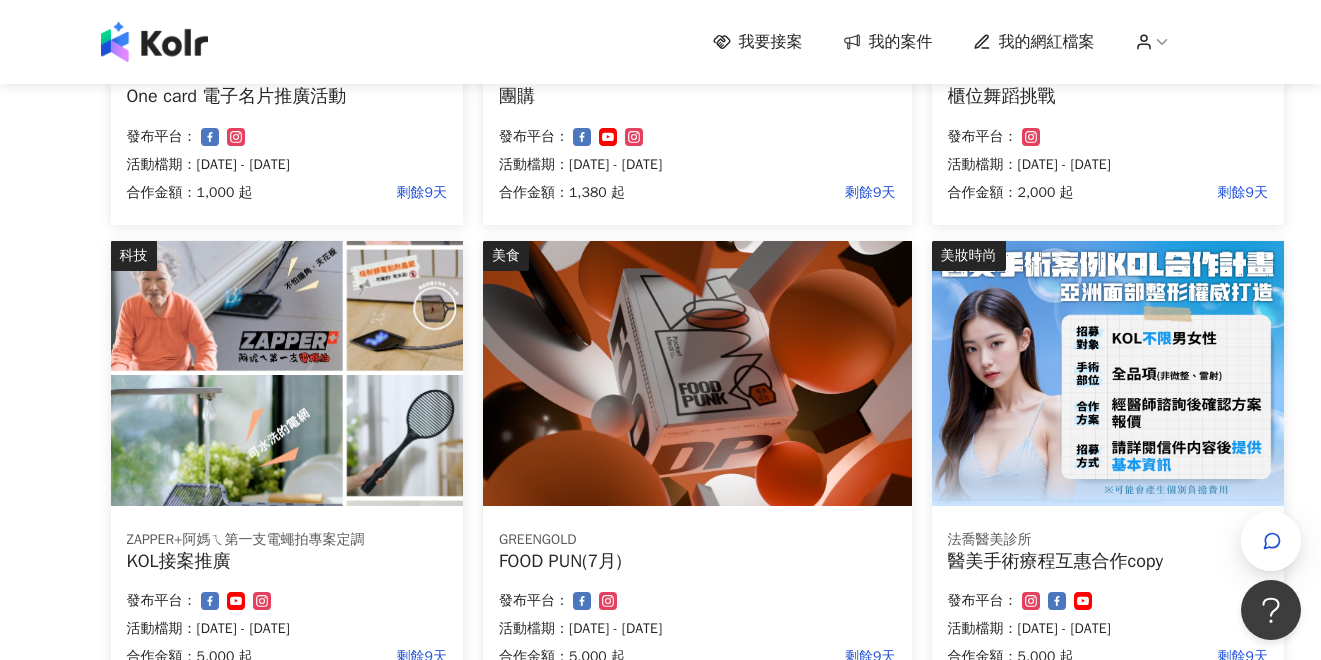 scroll, scrollTop: 918, scrollLeft: 0, axis: vertical 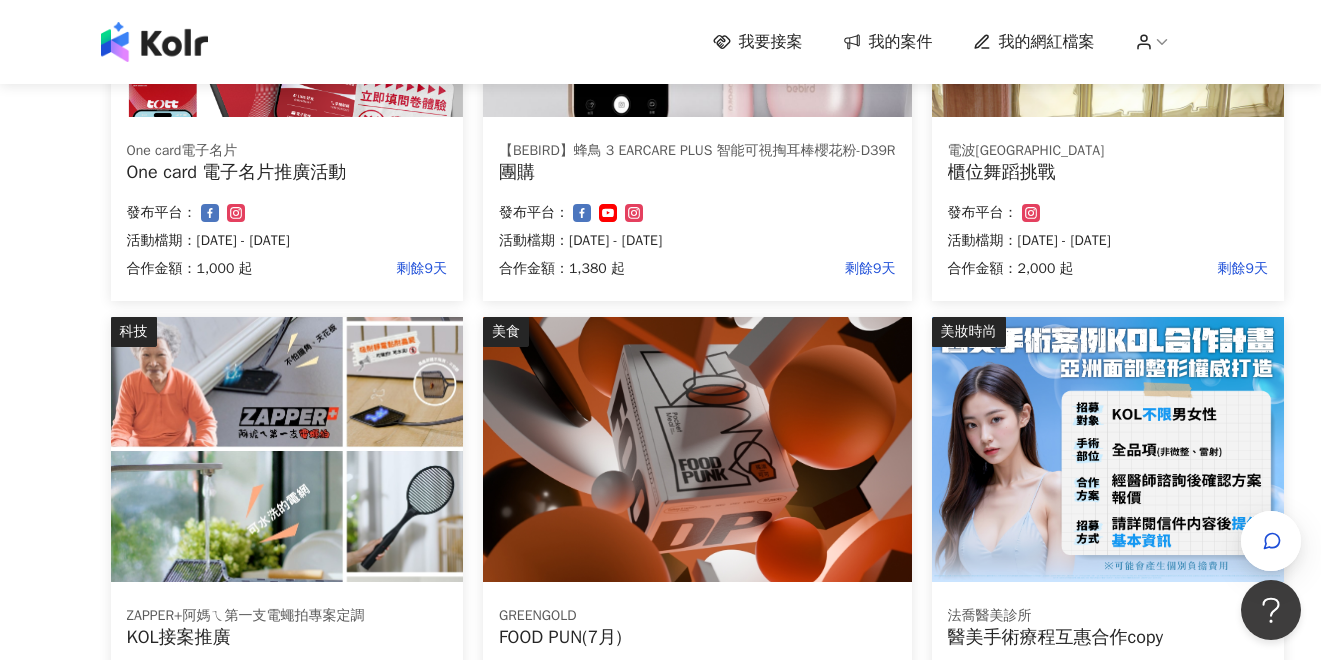 click on "我的案件" at bounding box center (901, 42) 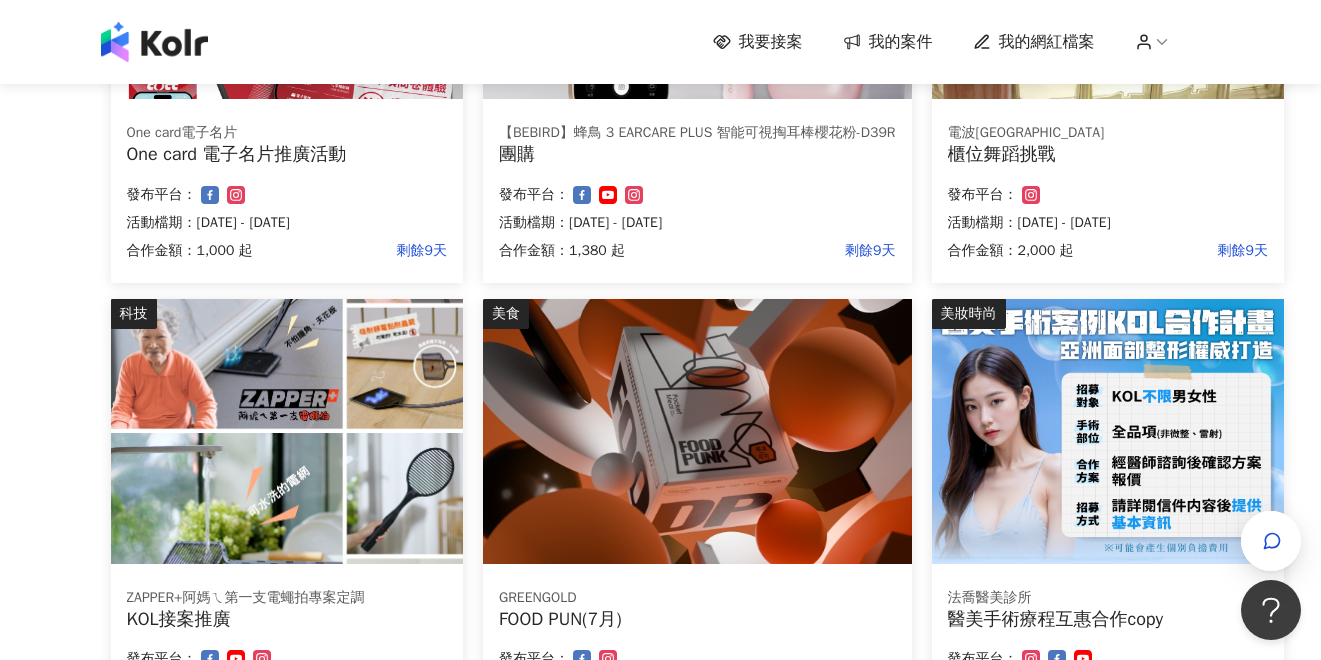 scroll, scrollTop: 922, scrollLeft: 0, axis: vertical 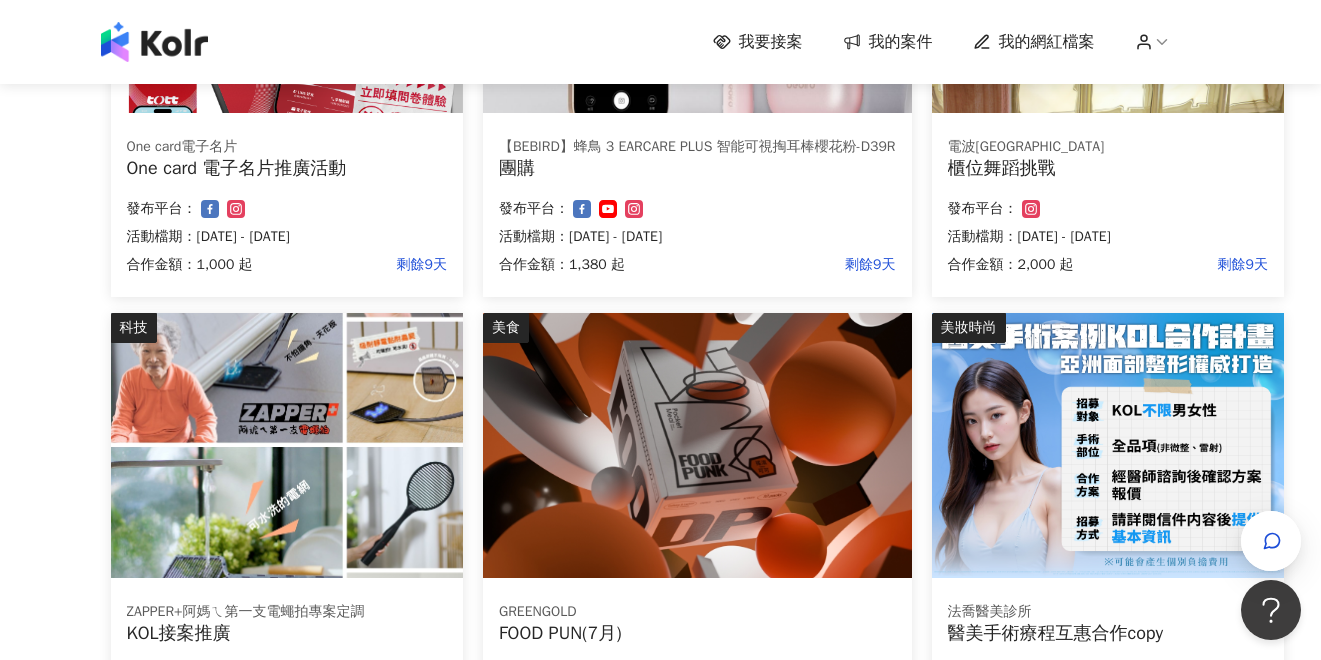 click on "我要接案" at bounding box center [771, 42] 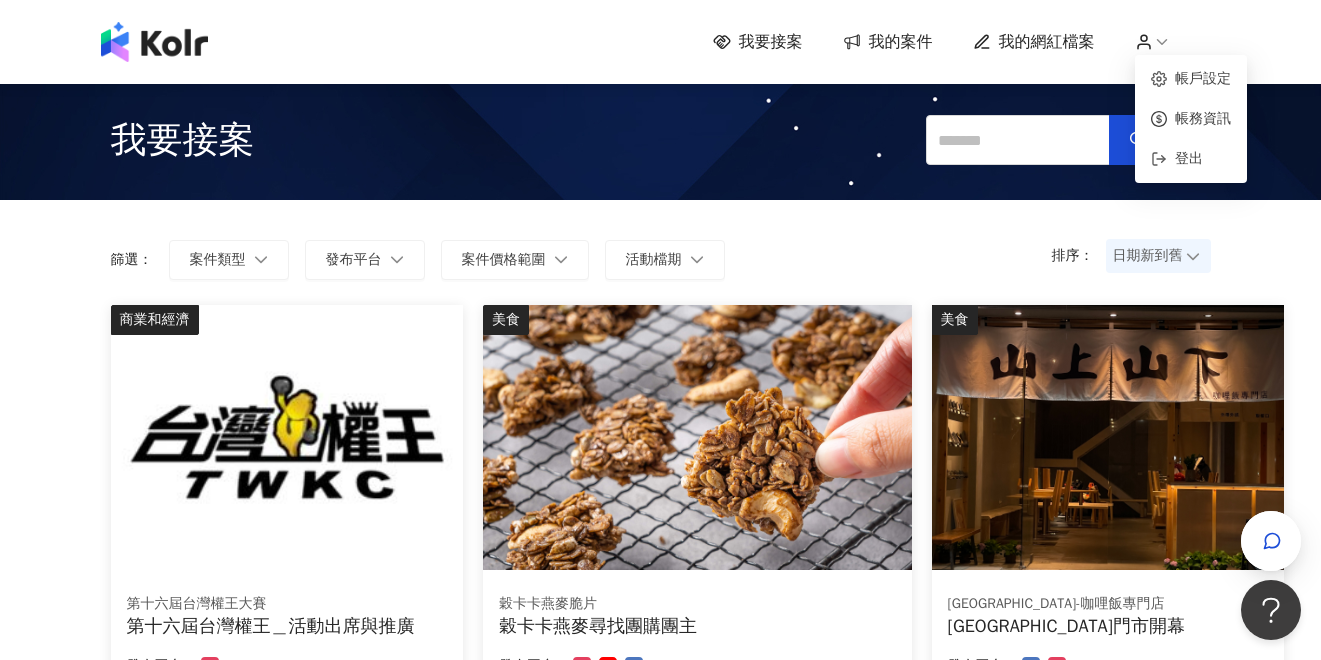 click 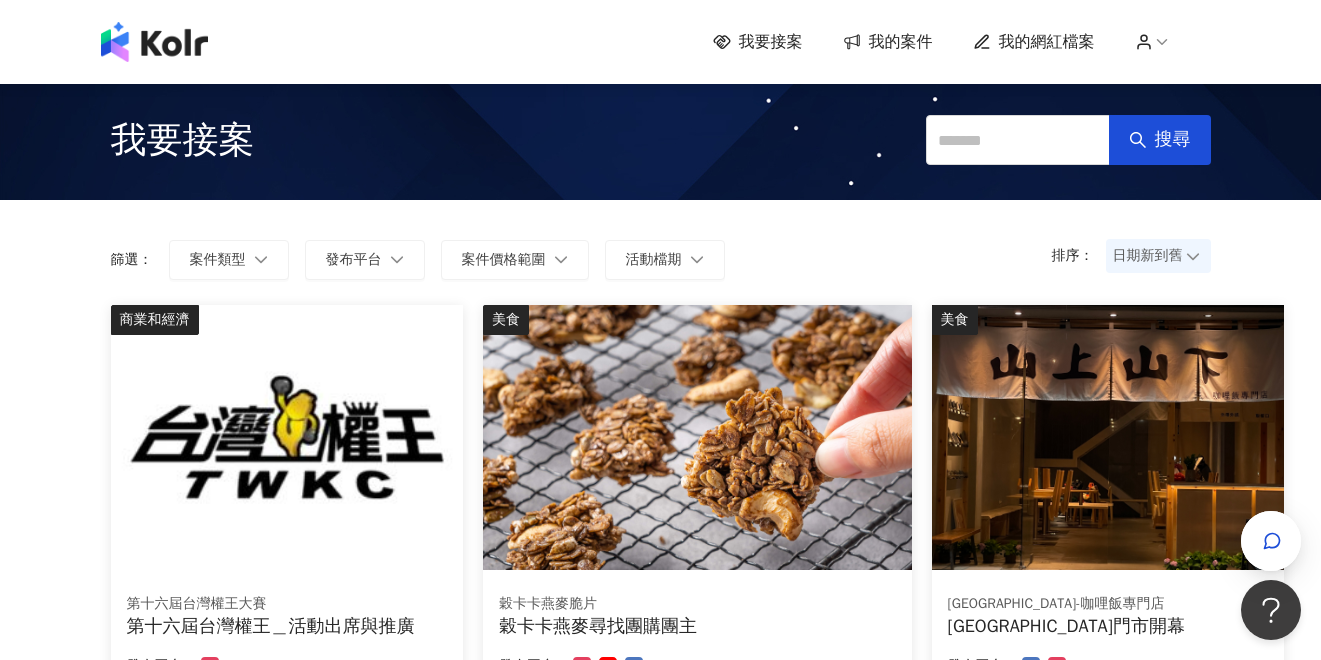 click on "我的案件" at bounding box center (901, 42) 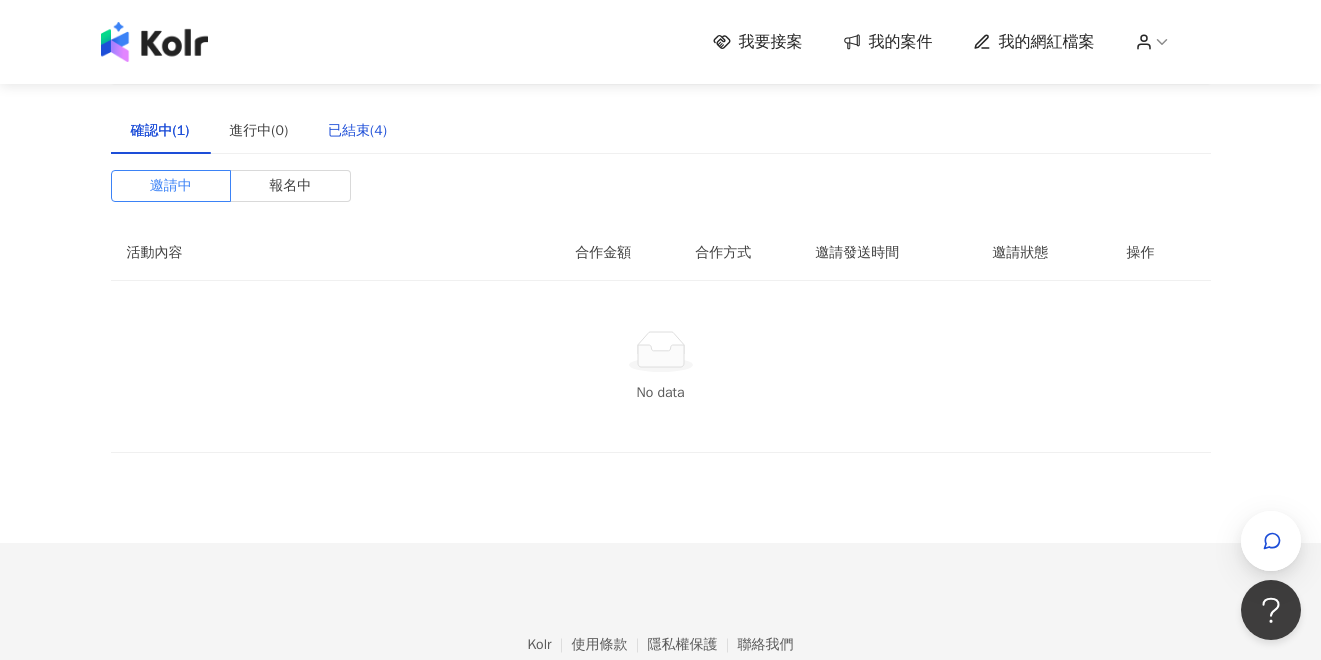 click on "已結束(4)" at bounding box center [357, 131] 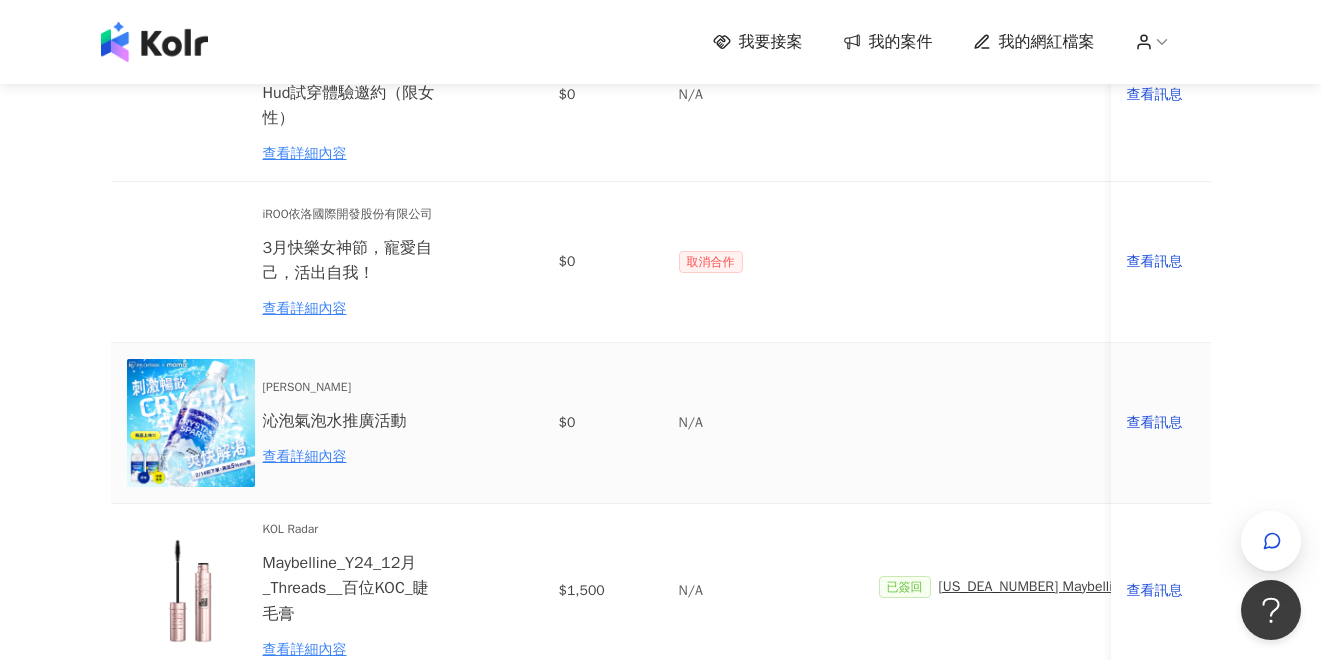 scroll, scrollTop: 0, scrollLeft: 0, axis: both 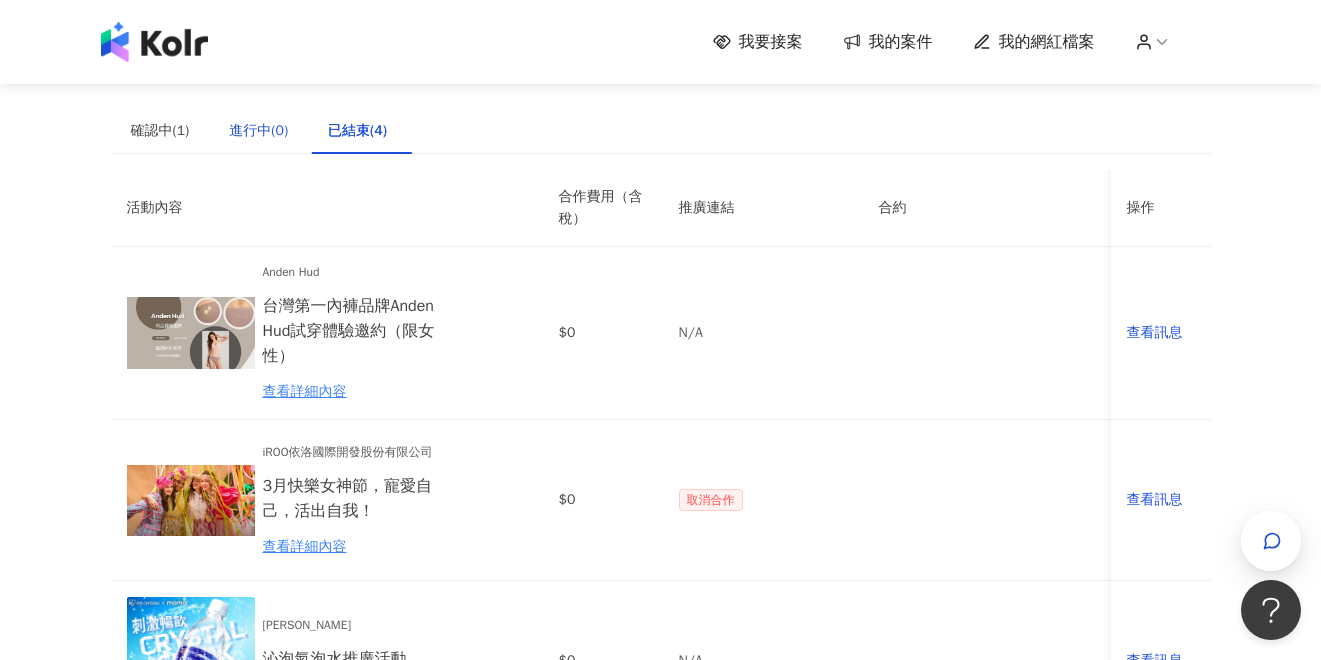 click on "進行中(0)" at bounding box center (258, 131) 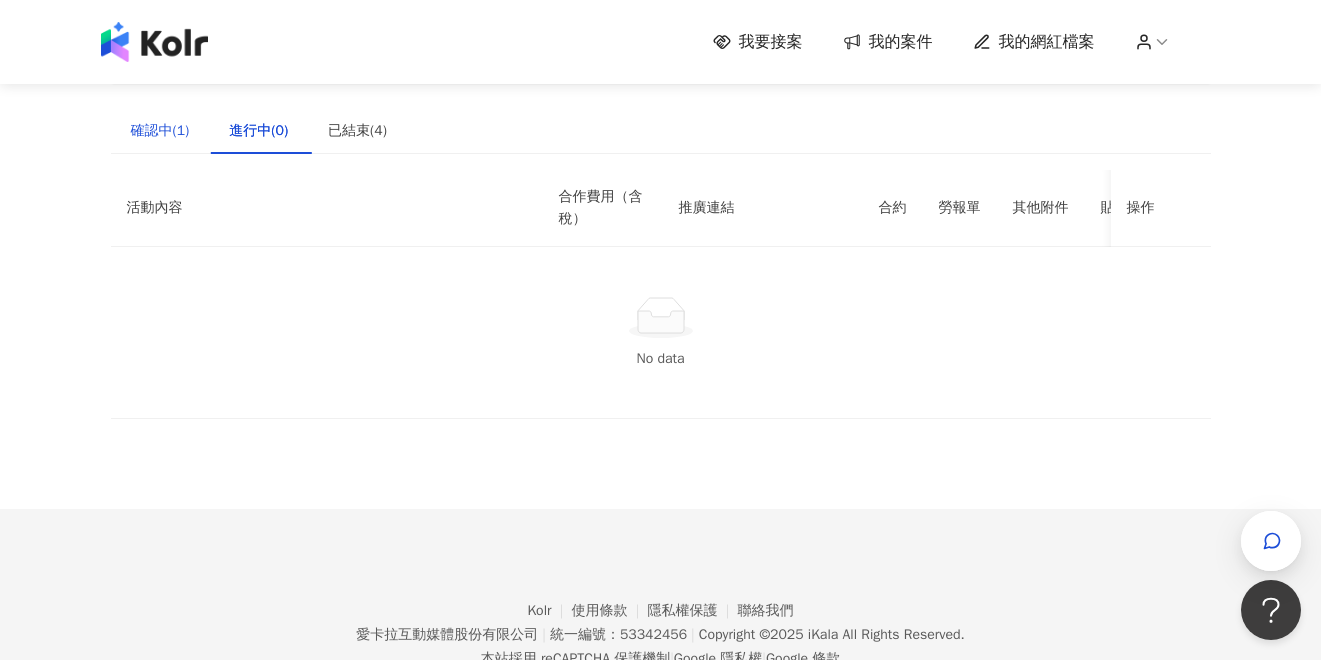 click on "確認中(1)" at bounding box center (160, 131) 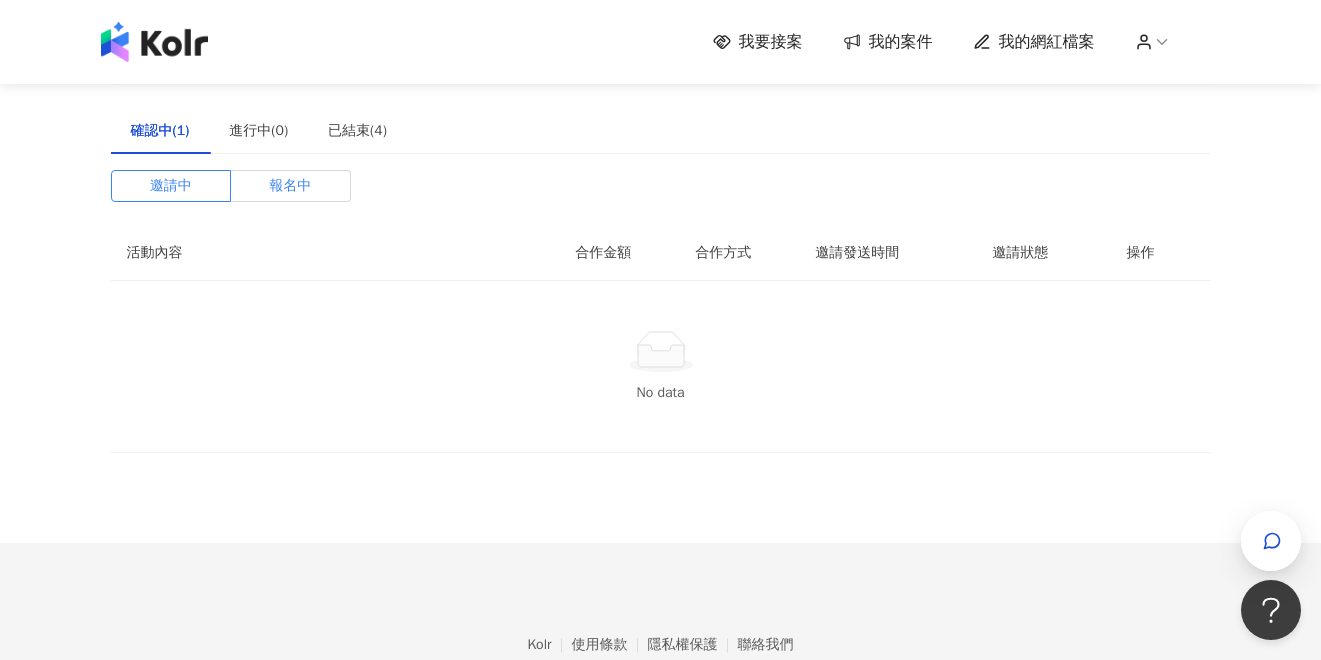 click on "報名中" at bounding box center (290, 186) 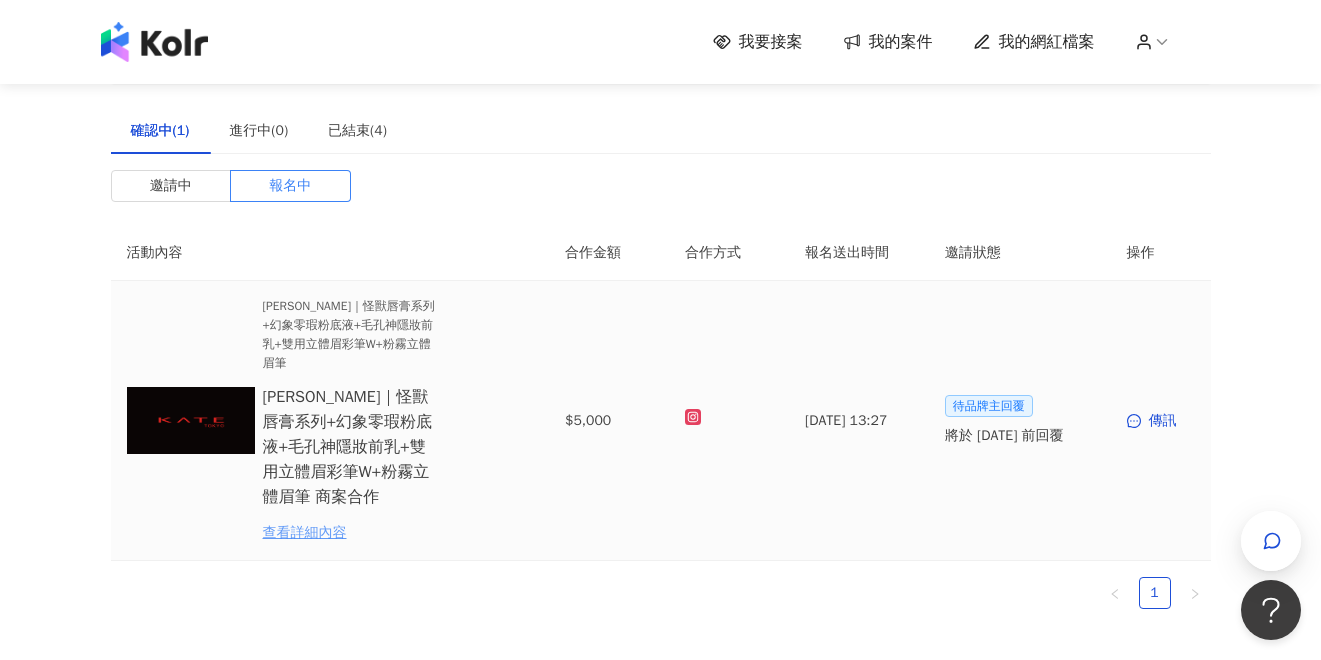 click on "查看詳細內容" at bounding box center [350, 533] 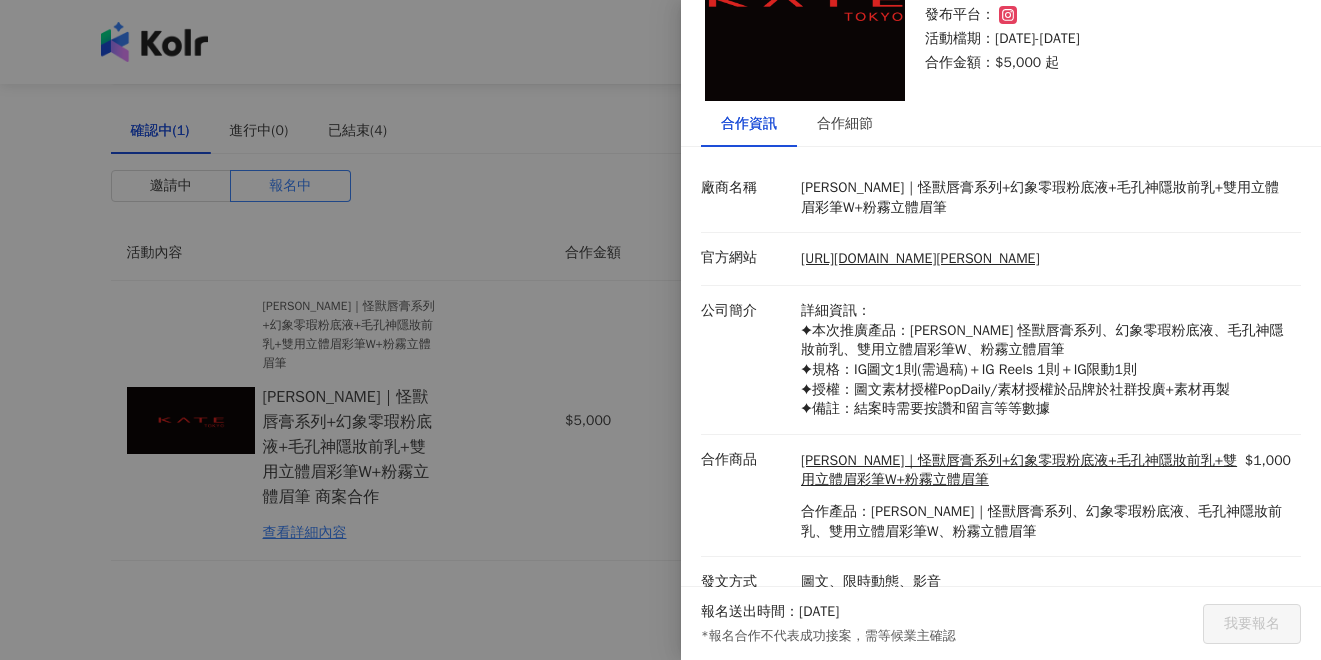 scroll, scrollTop: 143, scrollLeft: 0, axis: vertical 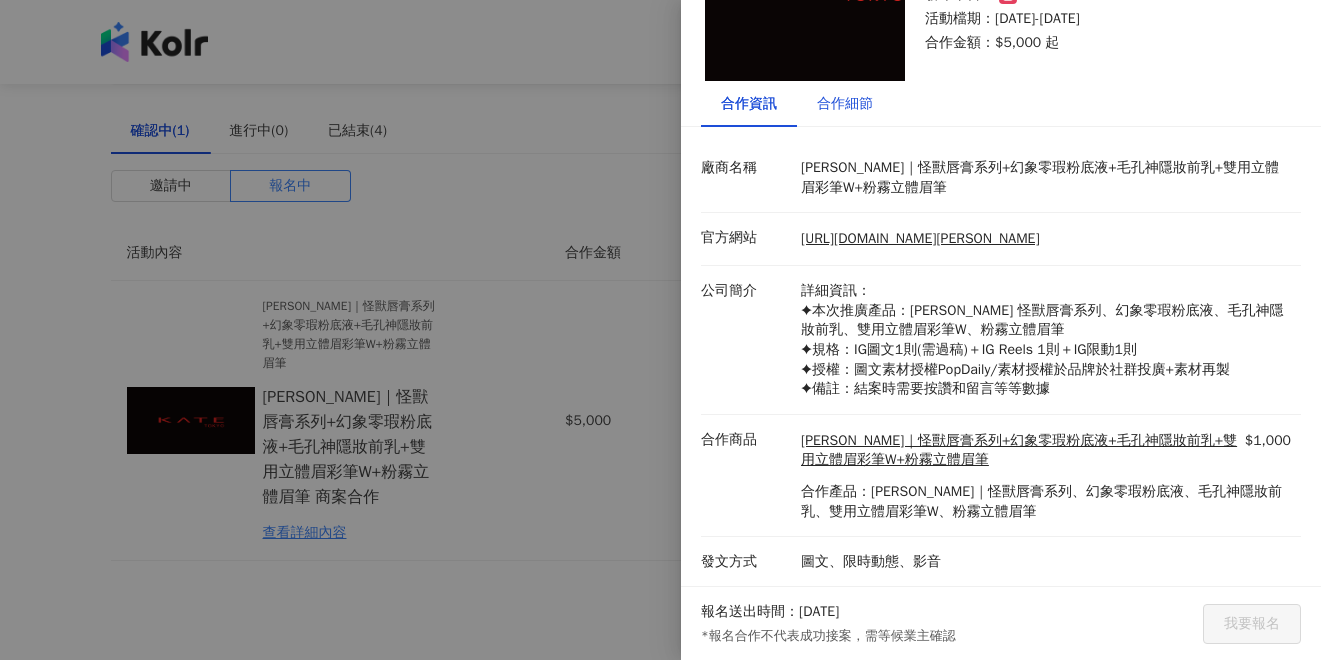 click on "合作細節" at bounding box center [845, 104] 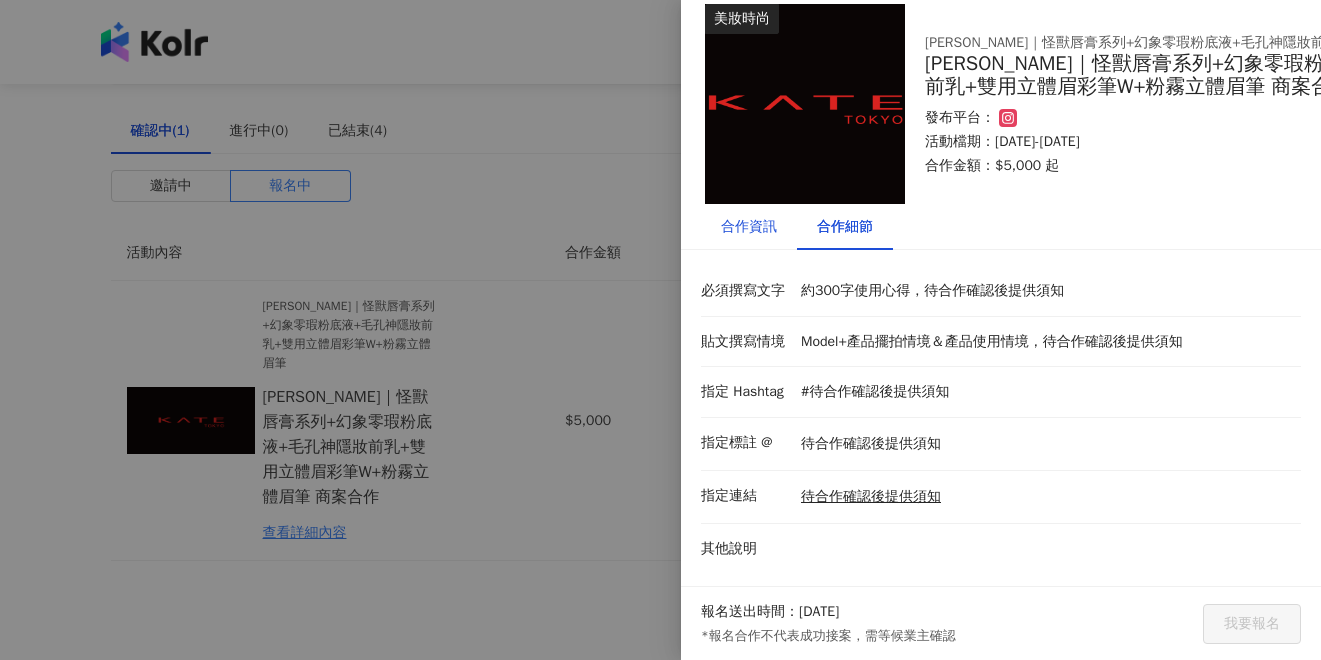 click on "合作資訊" at bounding box center (749, 227) 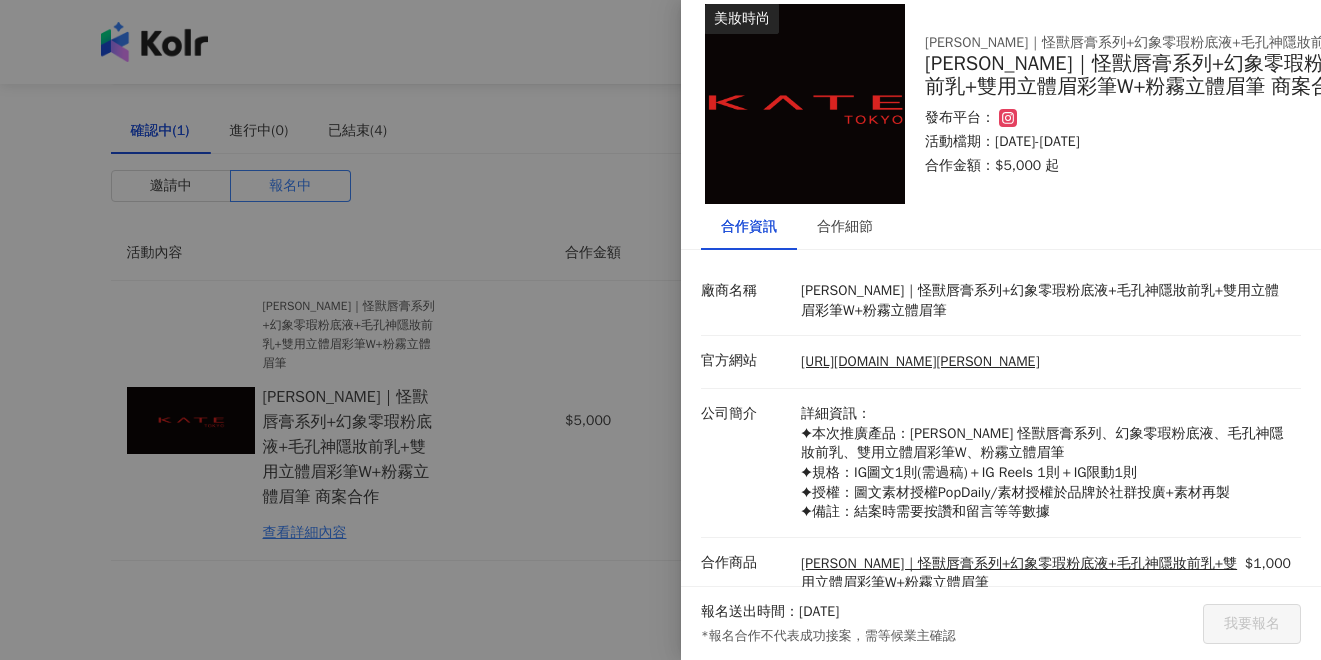 click at bounding box center (660, 330) 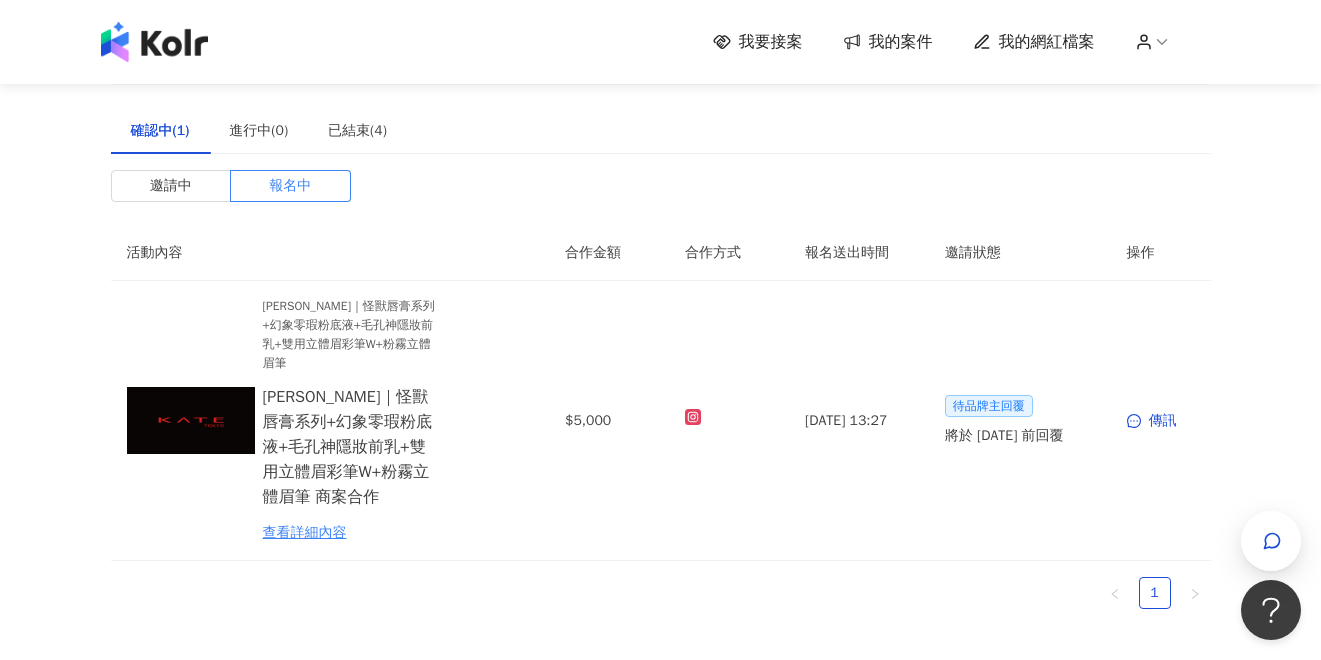 click on "我的網紅檔案" at bounding box center (1047, 42) 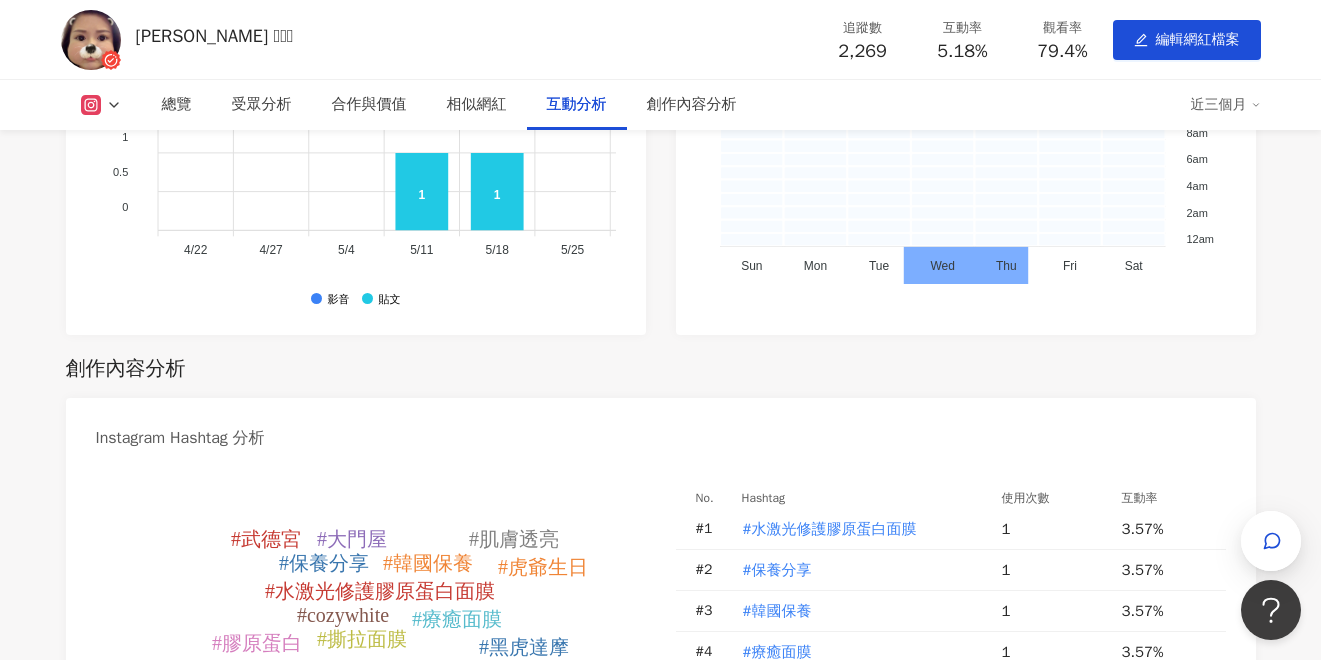 scroll, scrollTop: 4468, scrollLeft: 0, axis: vertical 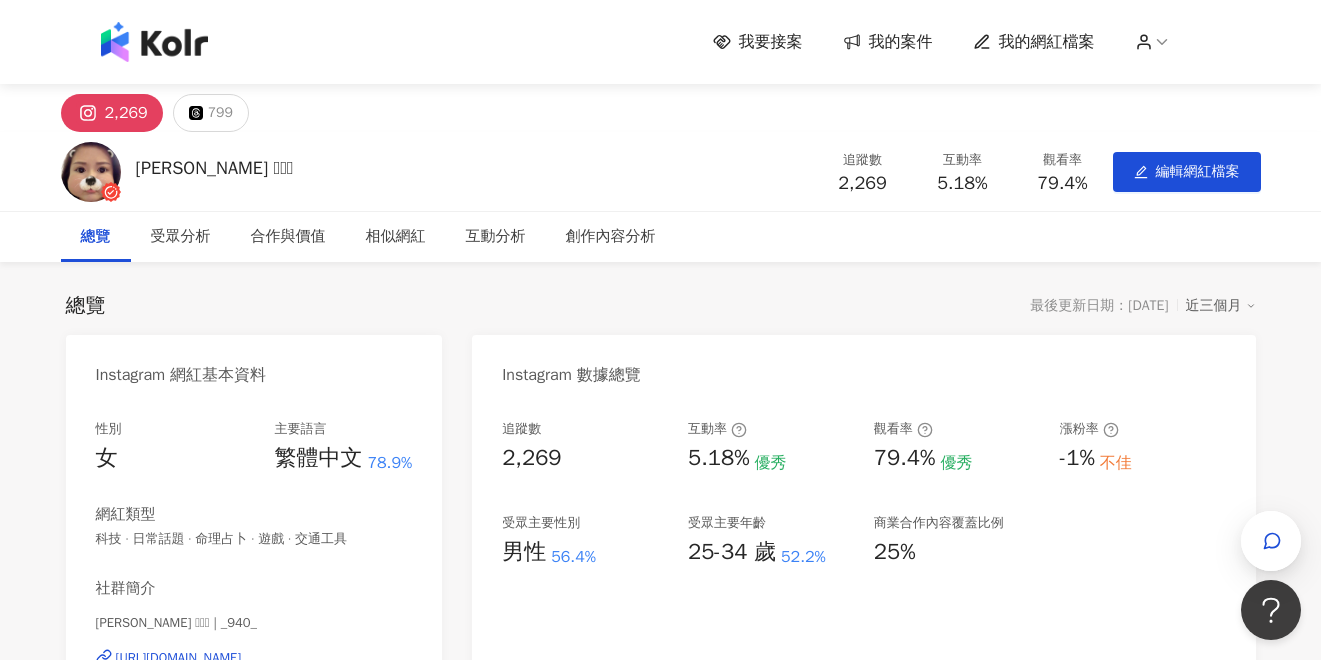 click at bounding box center [154, 42] 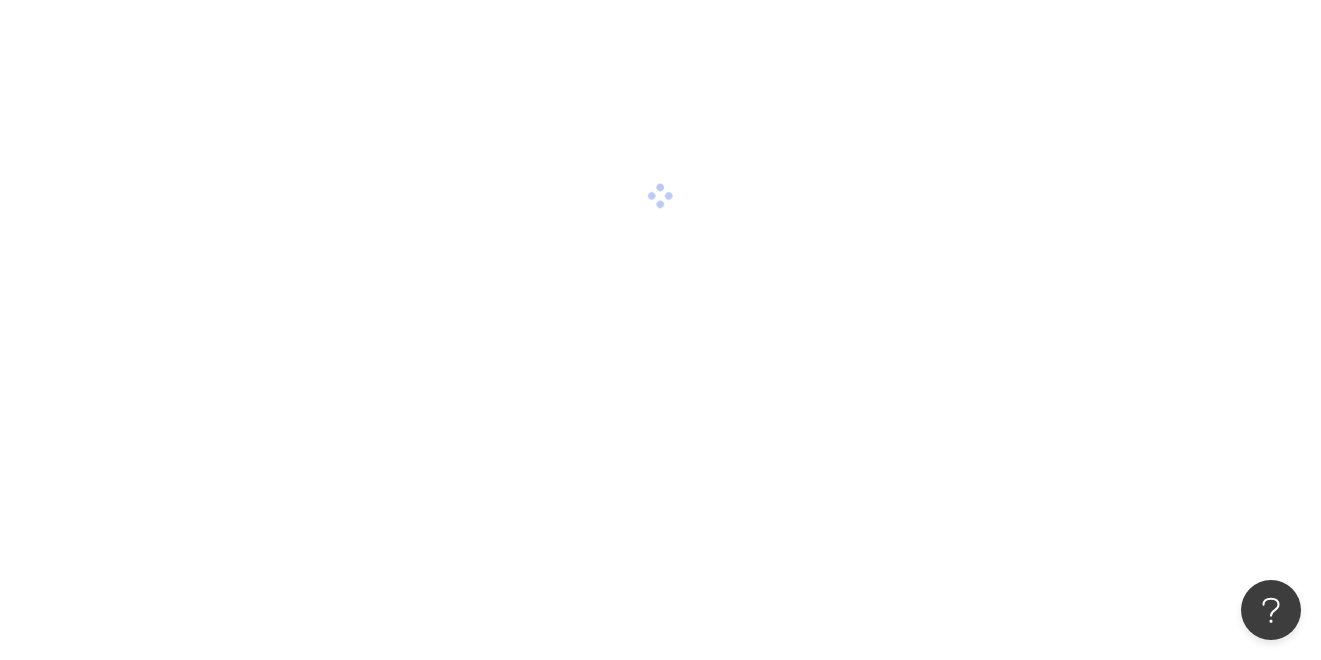 scroll, scrollTop: 0, scrollLeft: 0, axis: both 